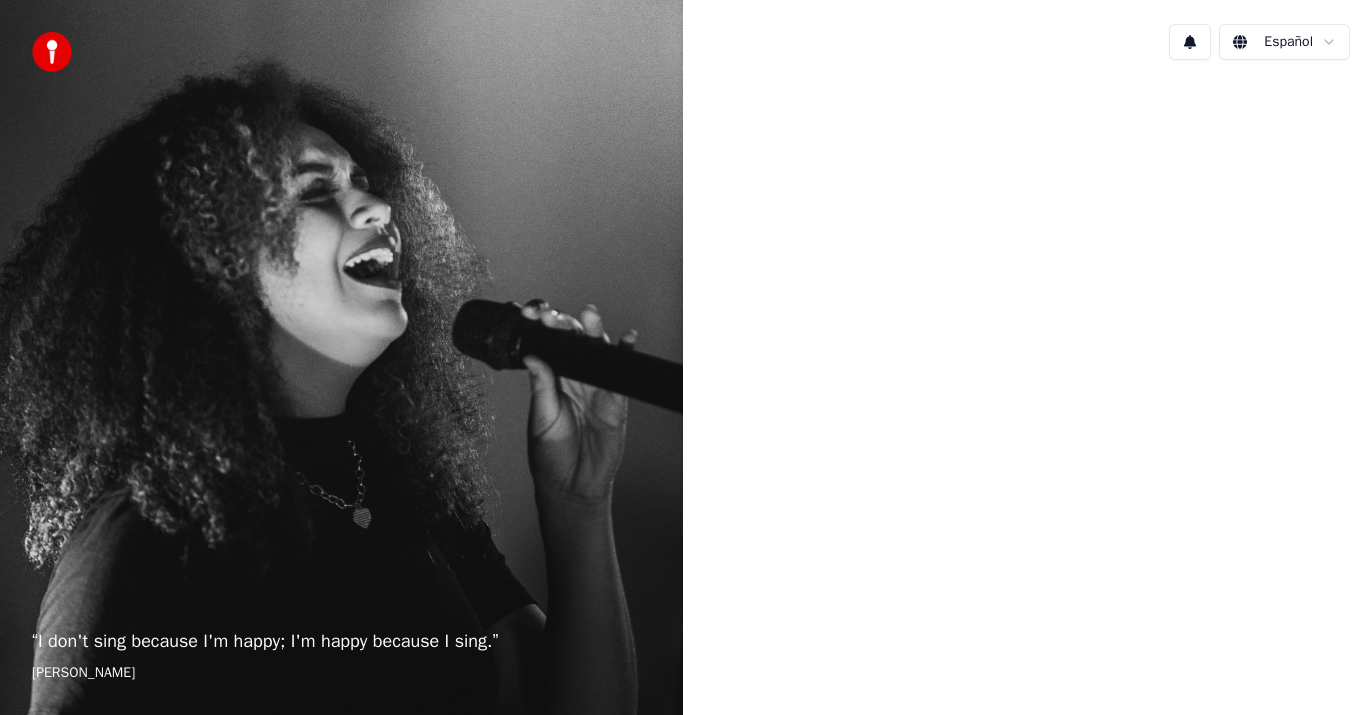 scroll, scrollTop: 0, scrollLeft: 0, axis: both 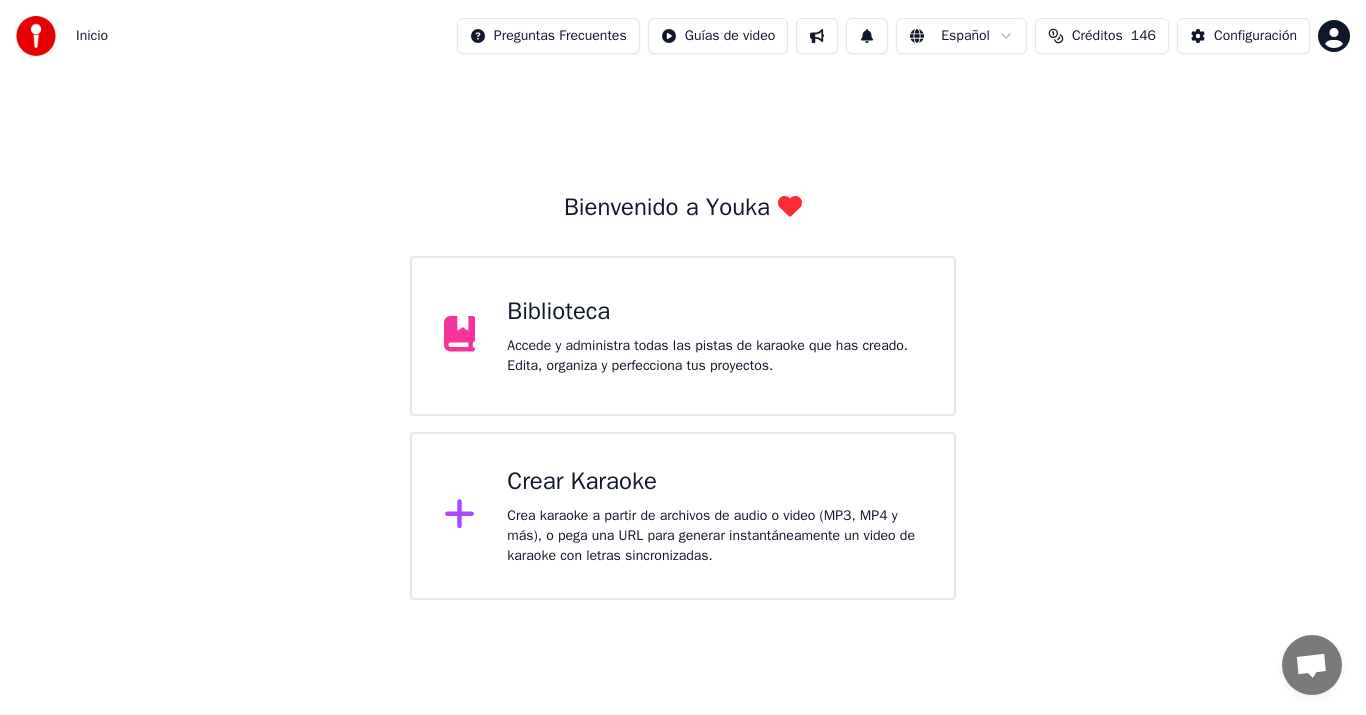 click on "Biblioteca" at bounding box center [714, 312] 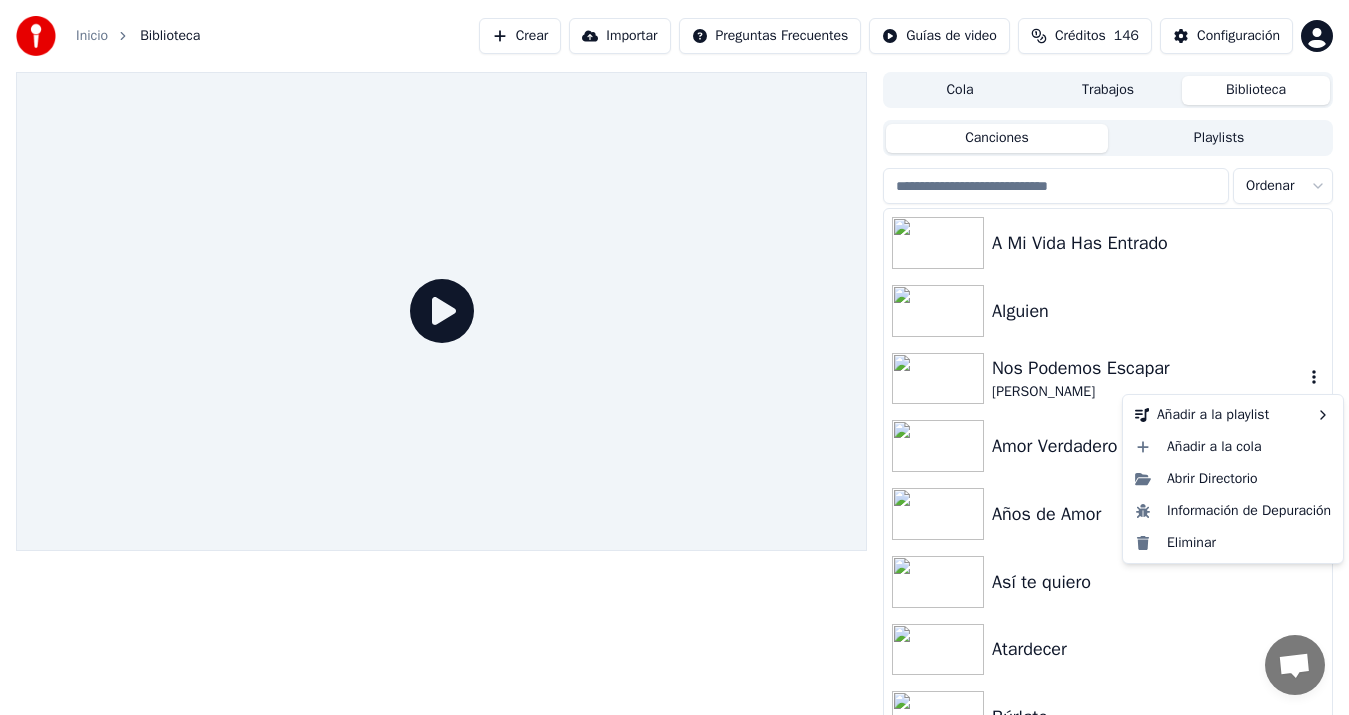 click 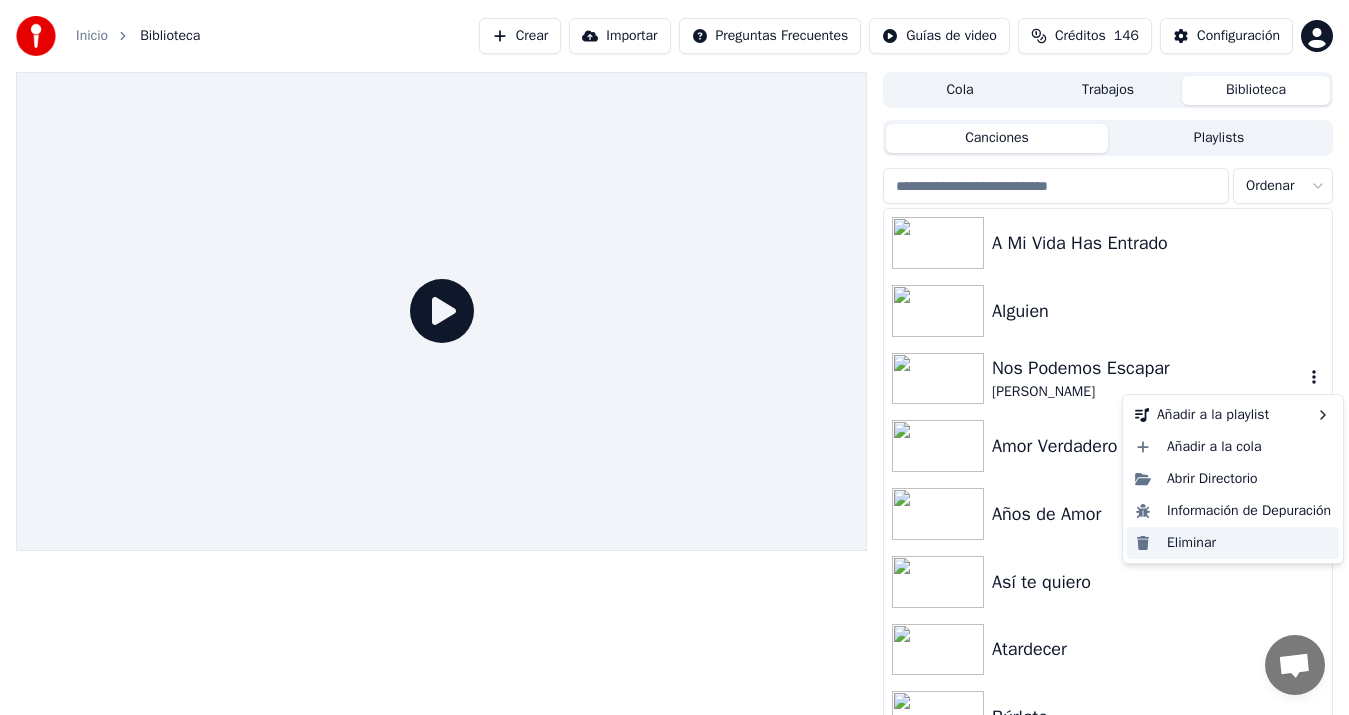 click on "Eliminar" at bounding box center [1233, 543] 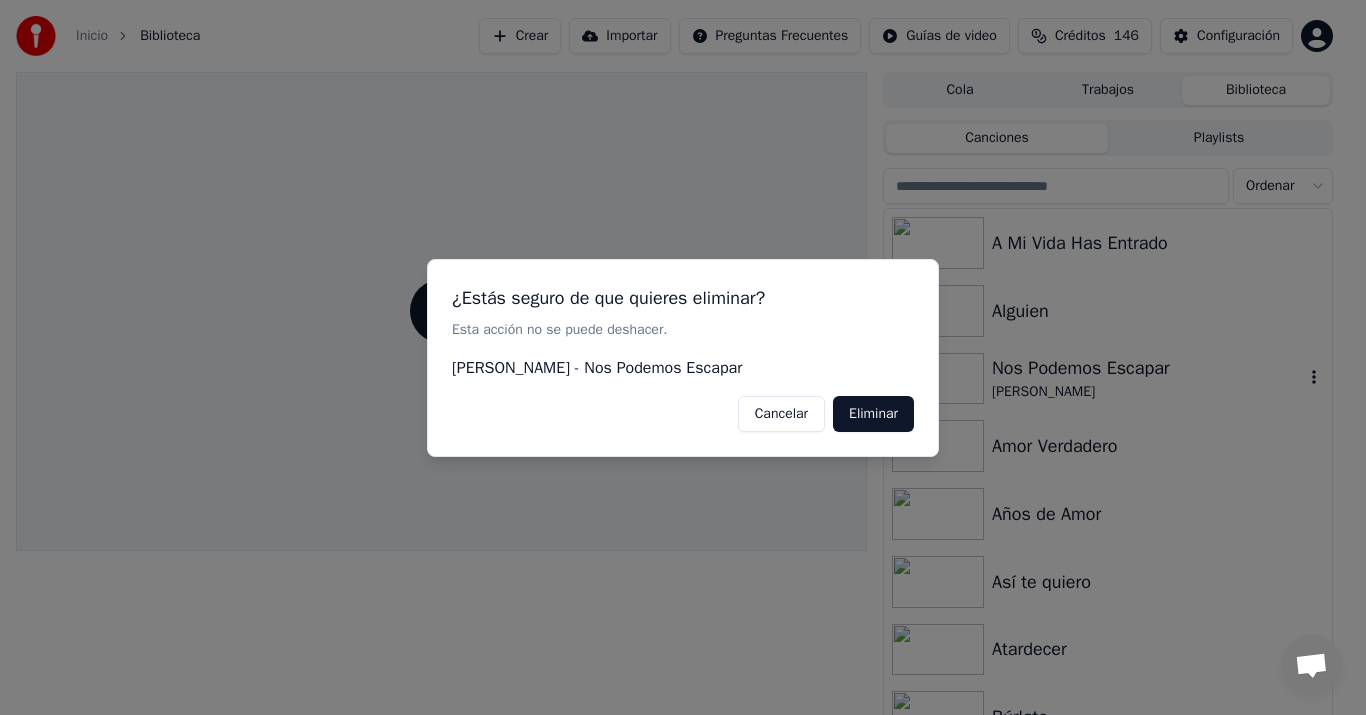 click on "¿Estás seguro de que quieres eliminar? Esta acción no se puede deshacer. [PERSON_NAME] - Nos Podemos Escapar Cancelar Eliminar" at bounding box center [683, 358] 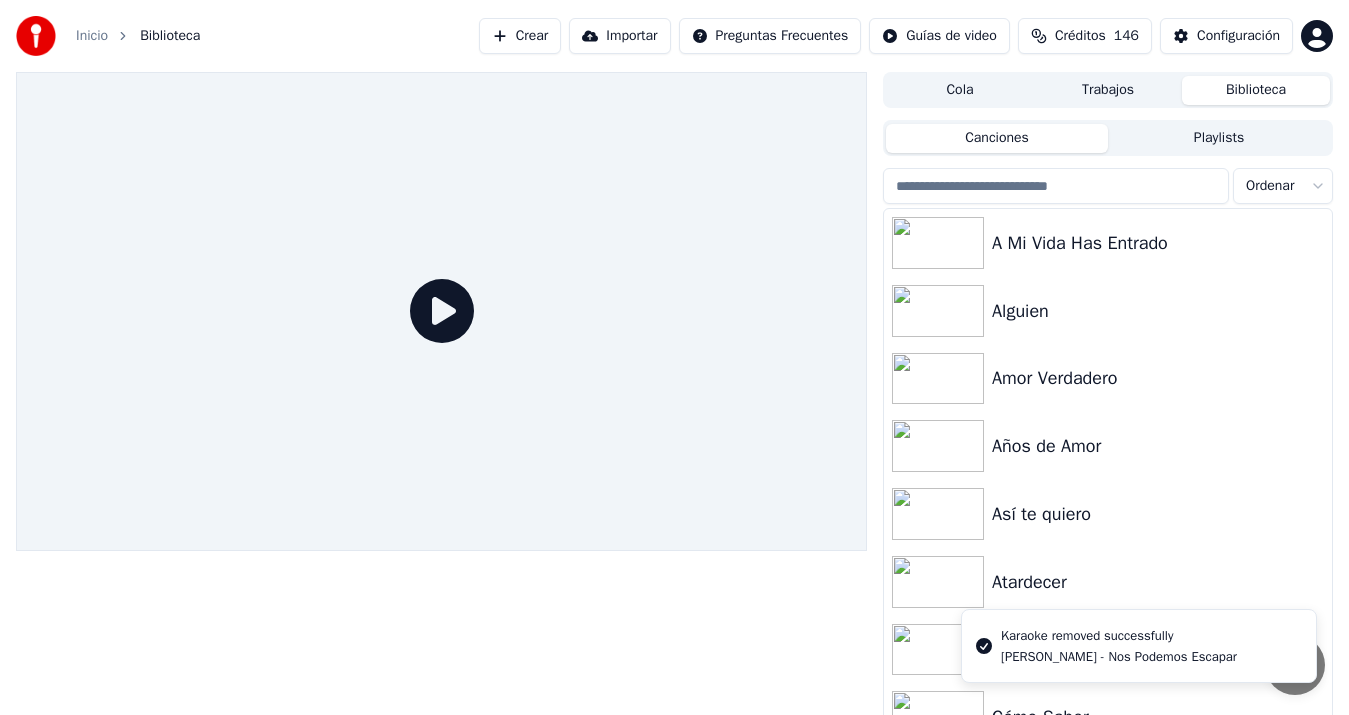 click on "Crear" at bounding box center [520, 36] 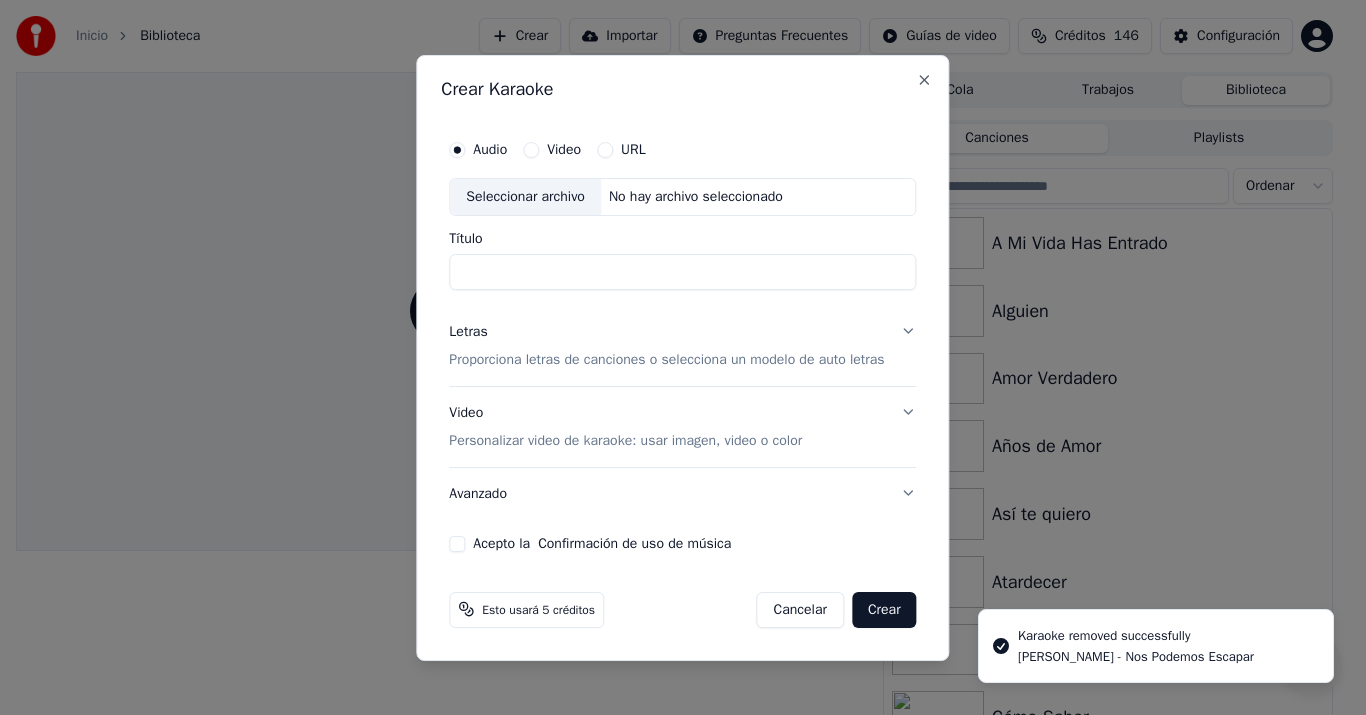 click on "Seleccionar archivo" at bounding box center (525, 197) 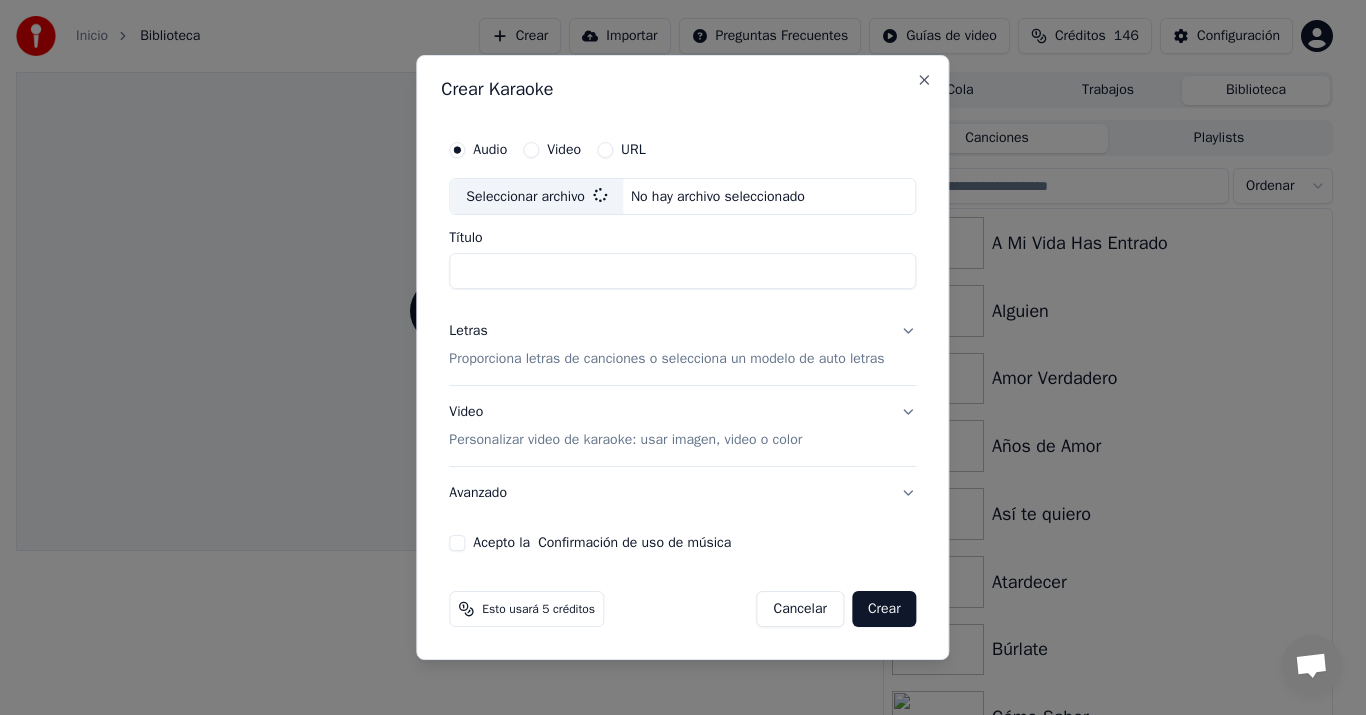 type on "**********" 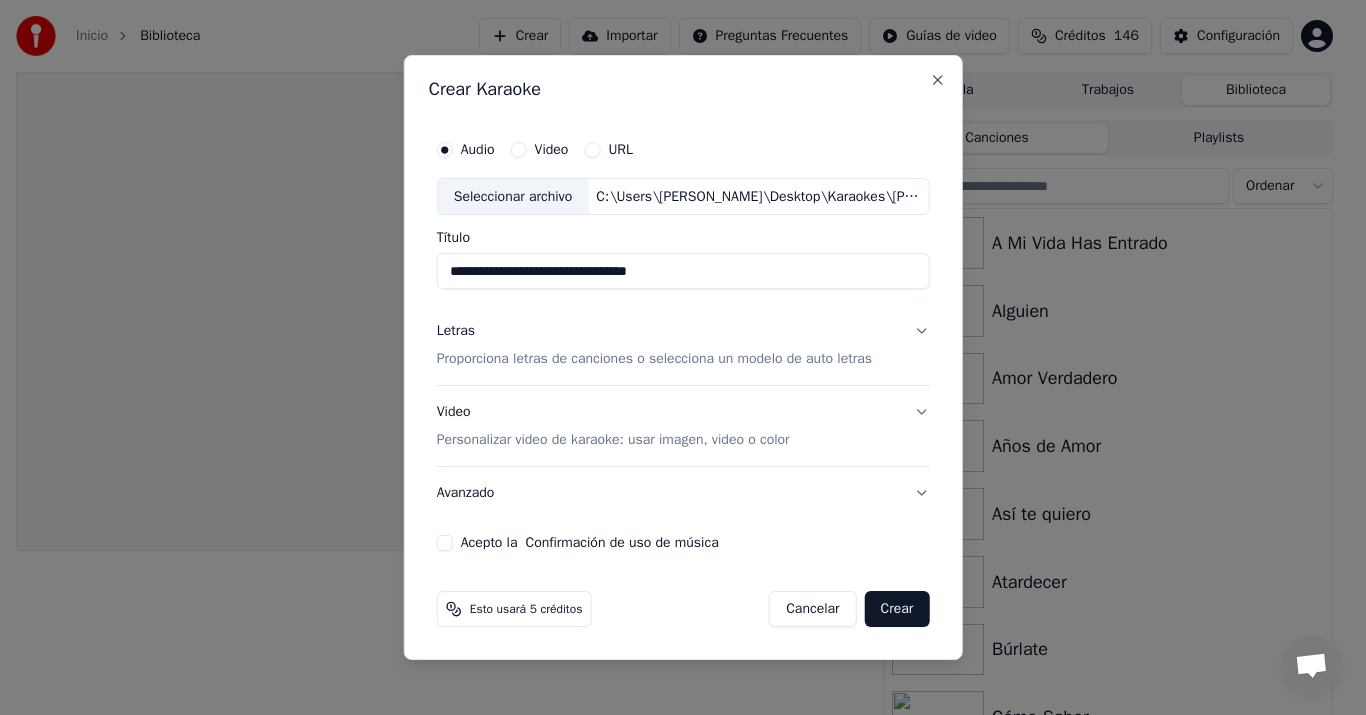 click on "Proporciona letras de canciones o selecciona un modelo de auto letras" at bounding box center (654, 360) 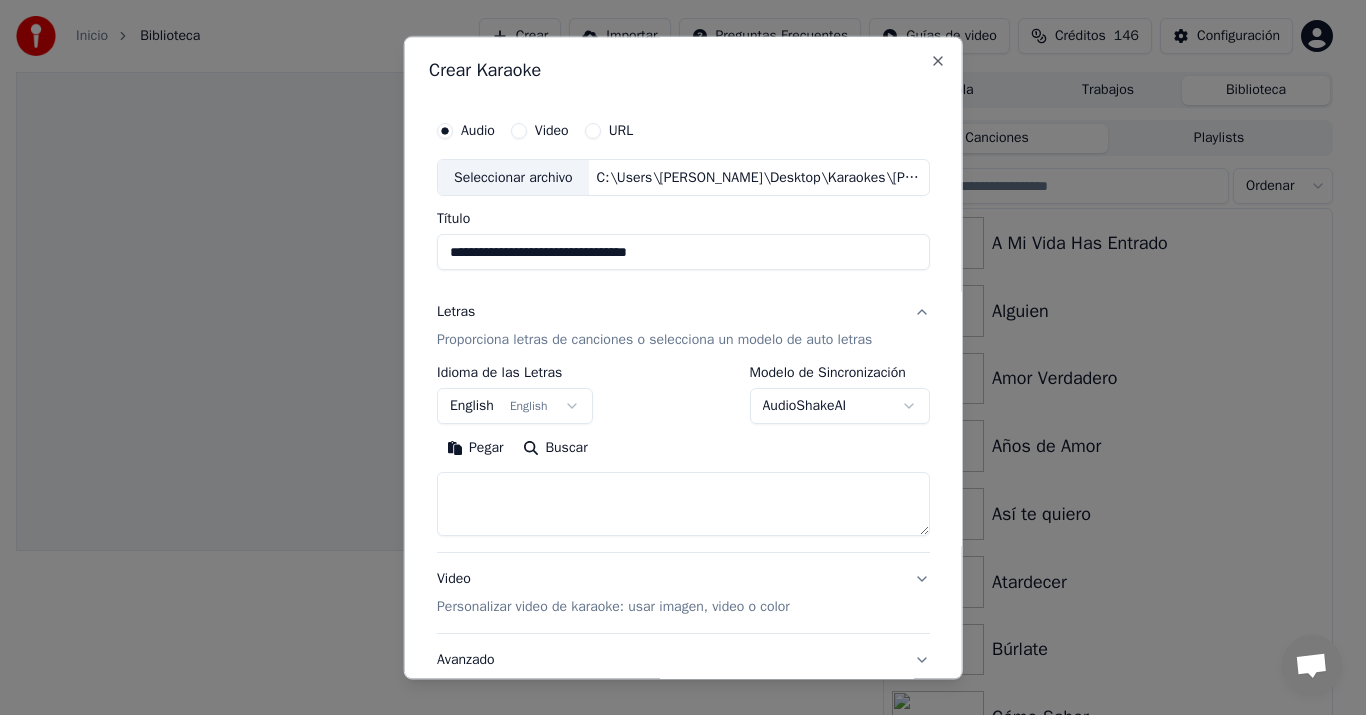 click on "Pegar" at bounding box center [475, 449] 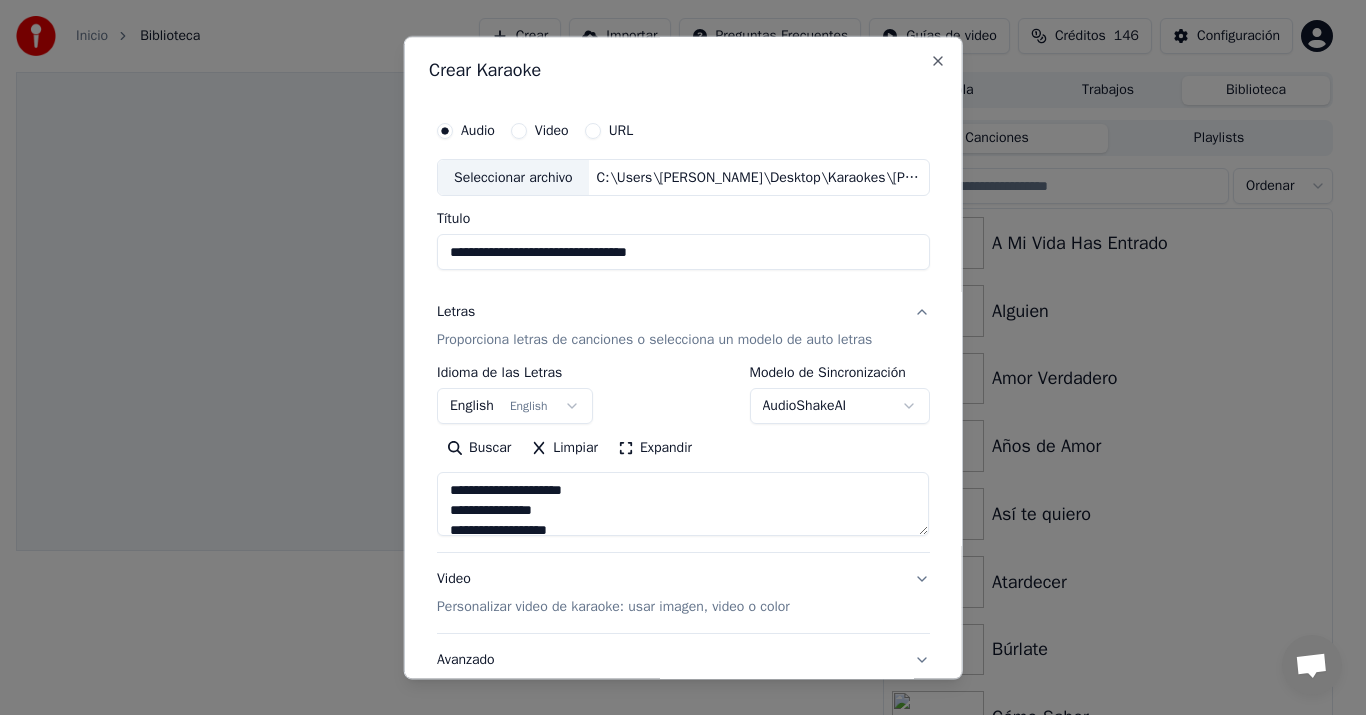 type on "**********" 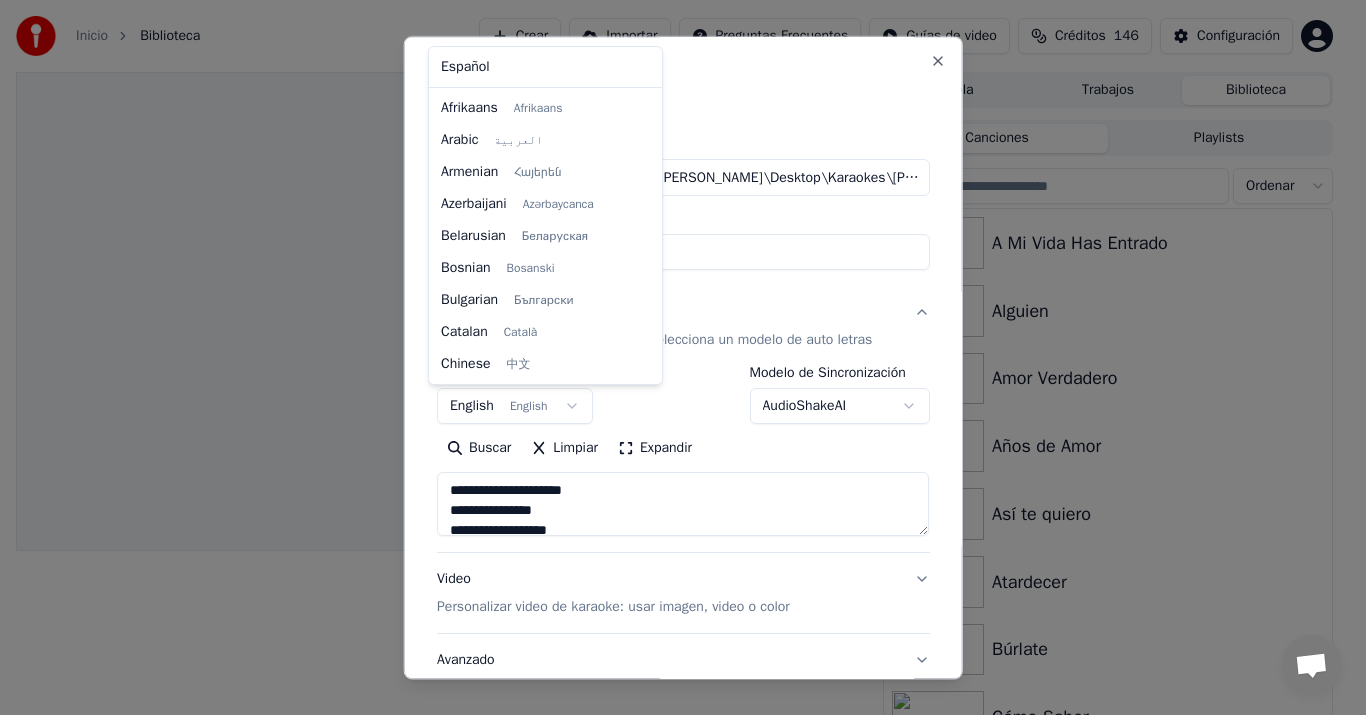 scroll, scrollTop: 160, scrollLeft: 0, axis: vertical 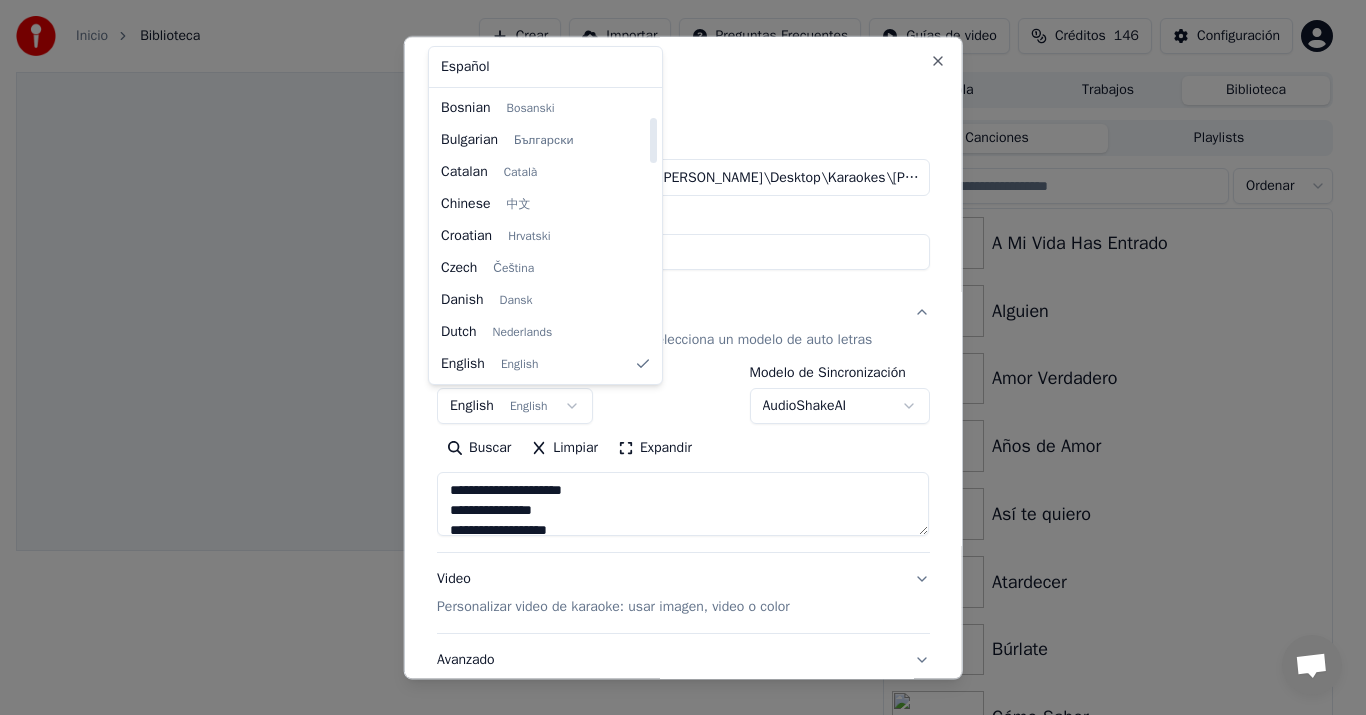 select on "**" 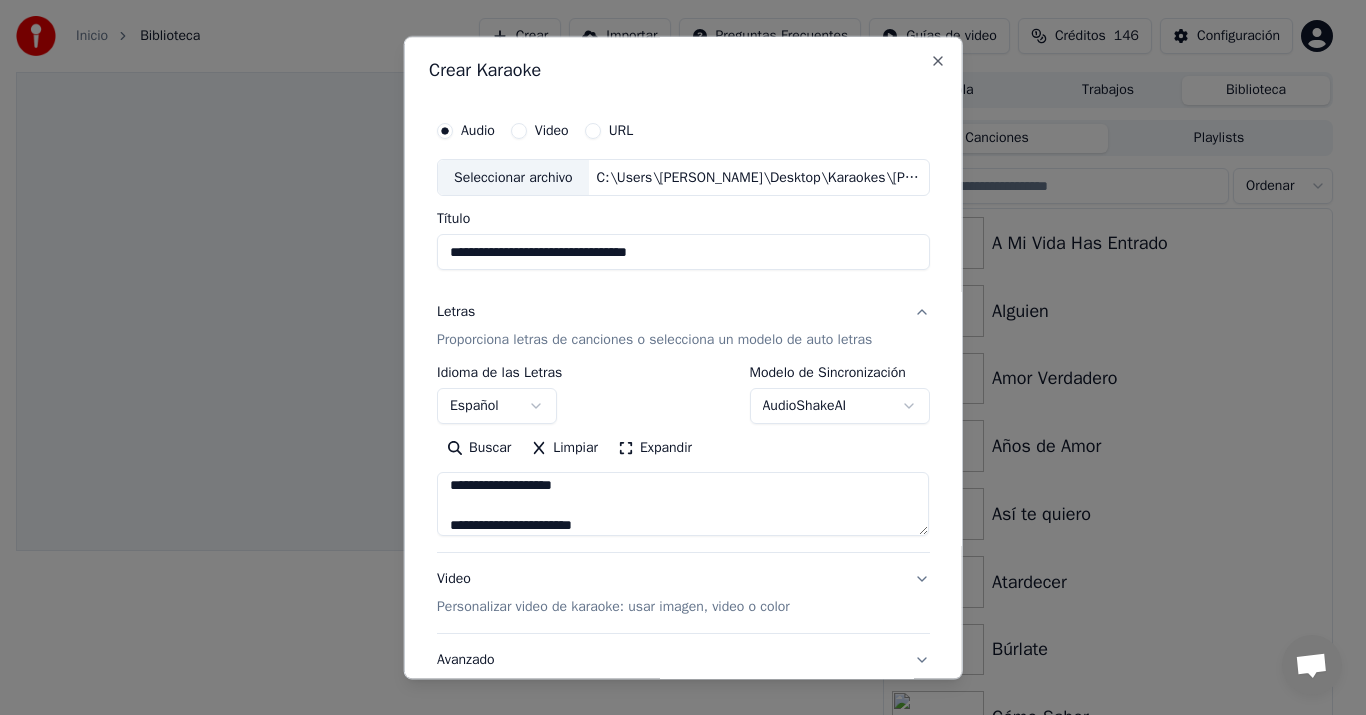 scroll, scrollTop: 300, scrollLeft: 0, axis: vertical 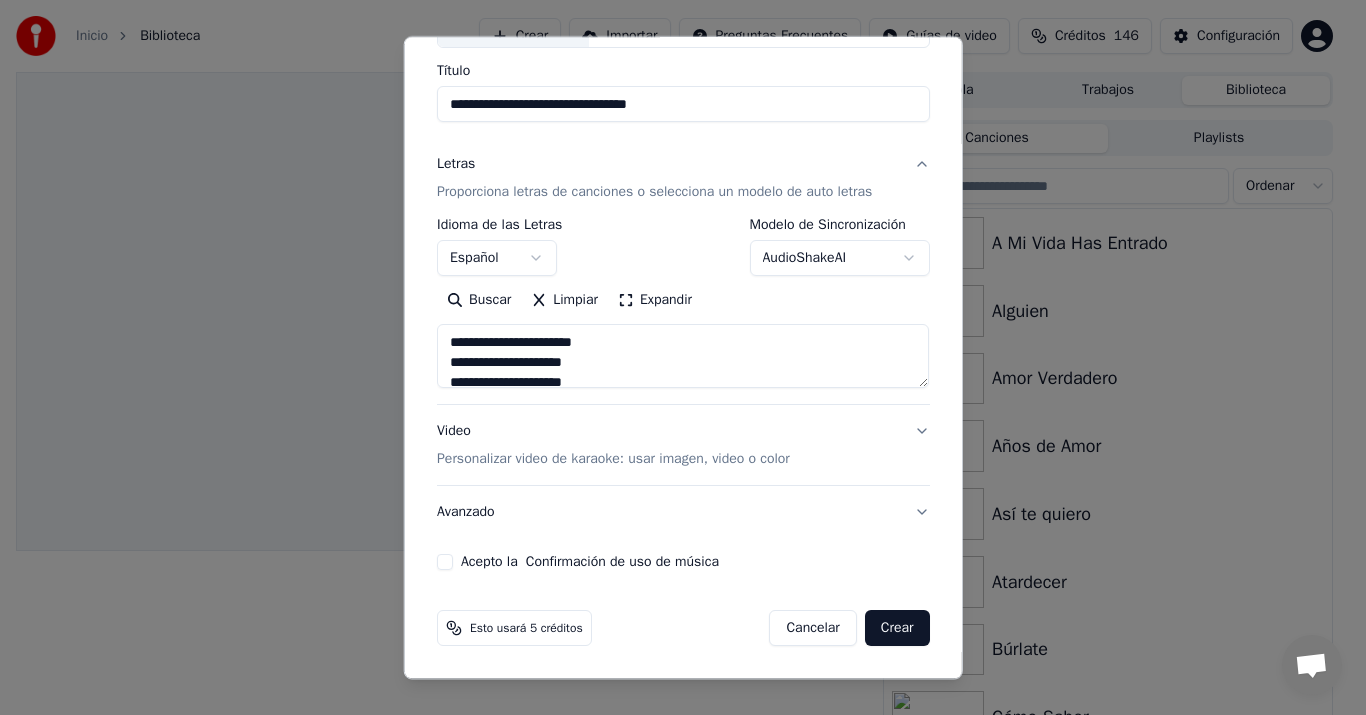 click on "Personalizar video de karaoke: usar imagen, video o color" at bounding box center [613, 460] 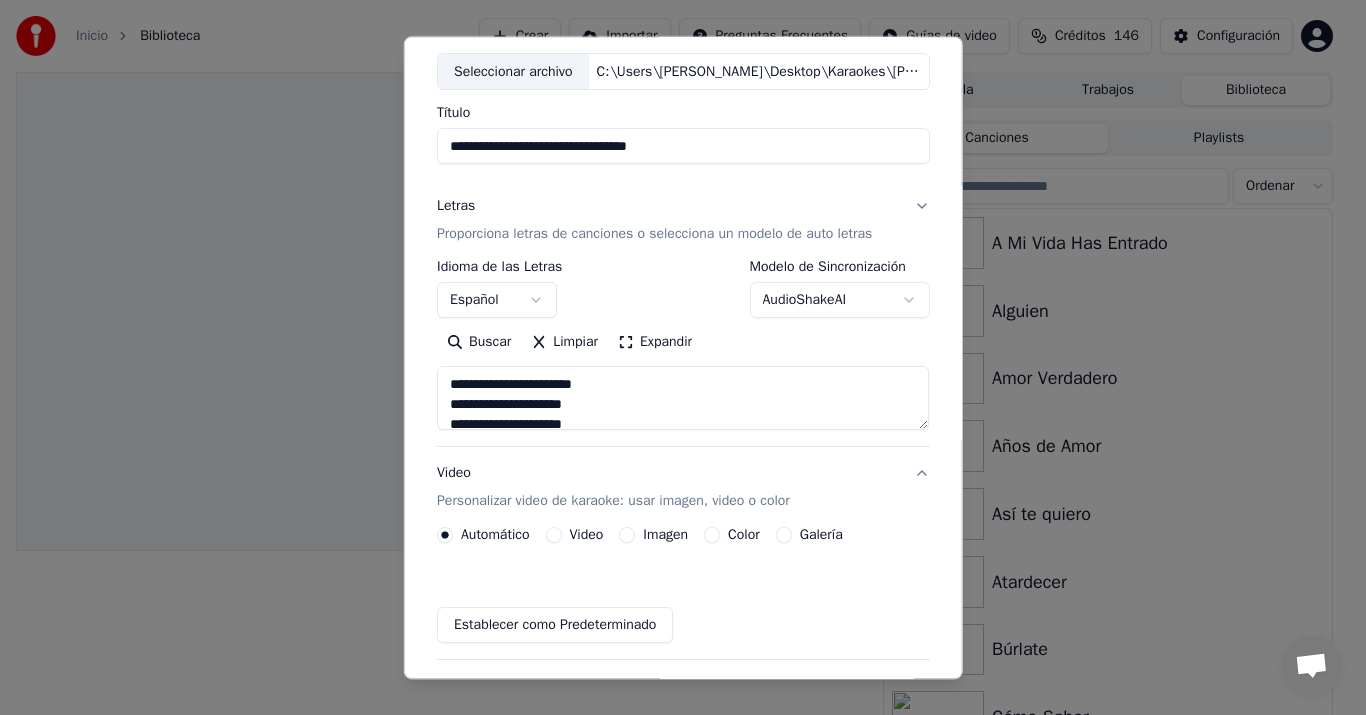 scroll, scrollTop: 94, scrollLeft: 0, axis: vertical 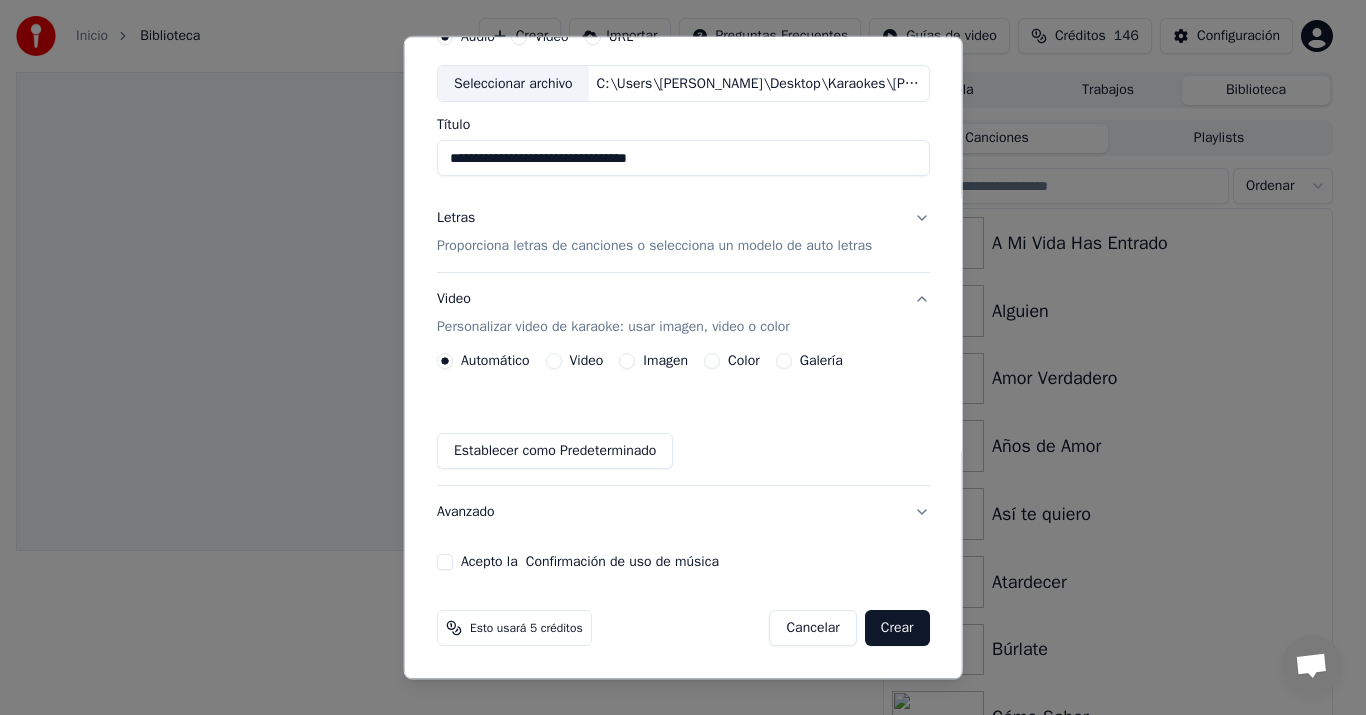 click on "Imagen" at bounding box center [665, 362] 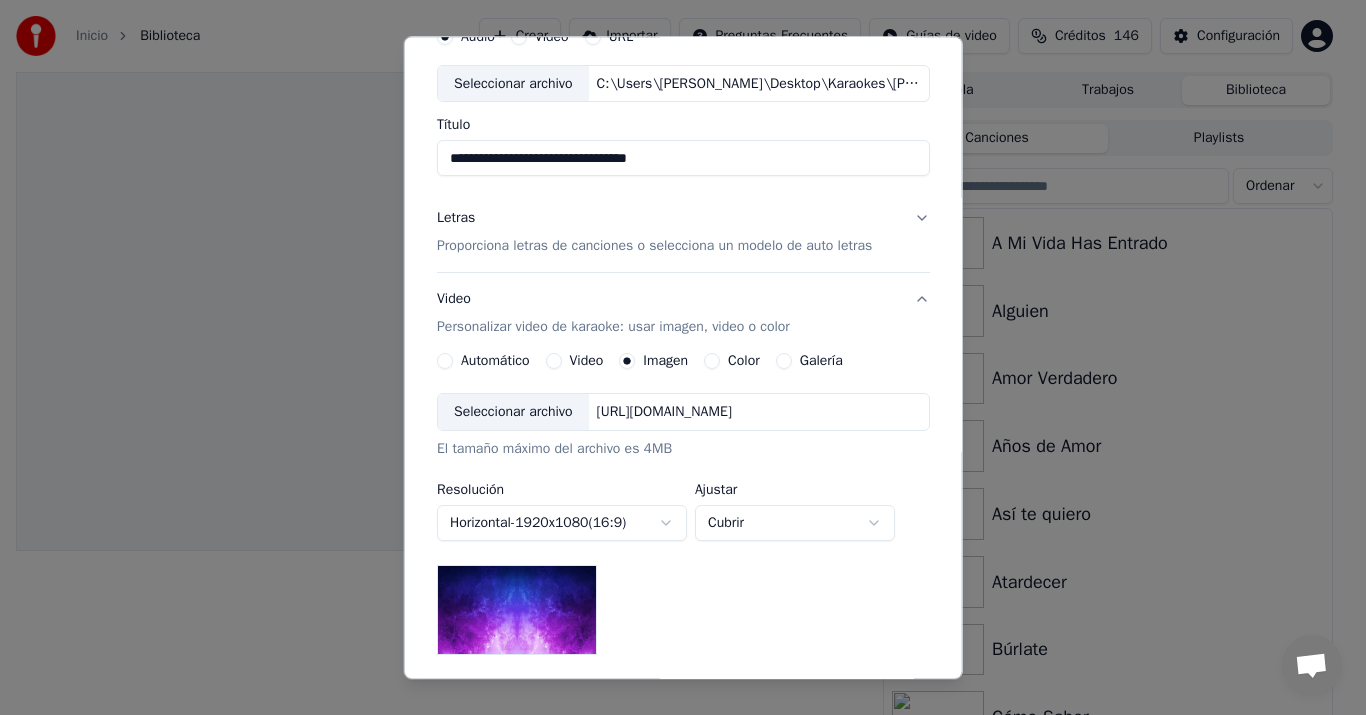 click on "Seleccionar archivo" at bounding box center (513, 413) 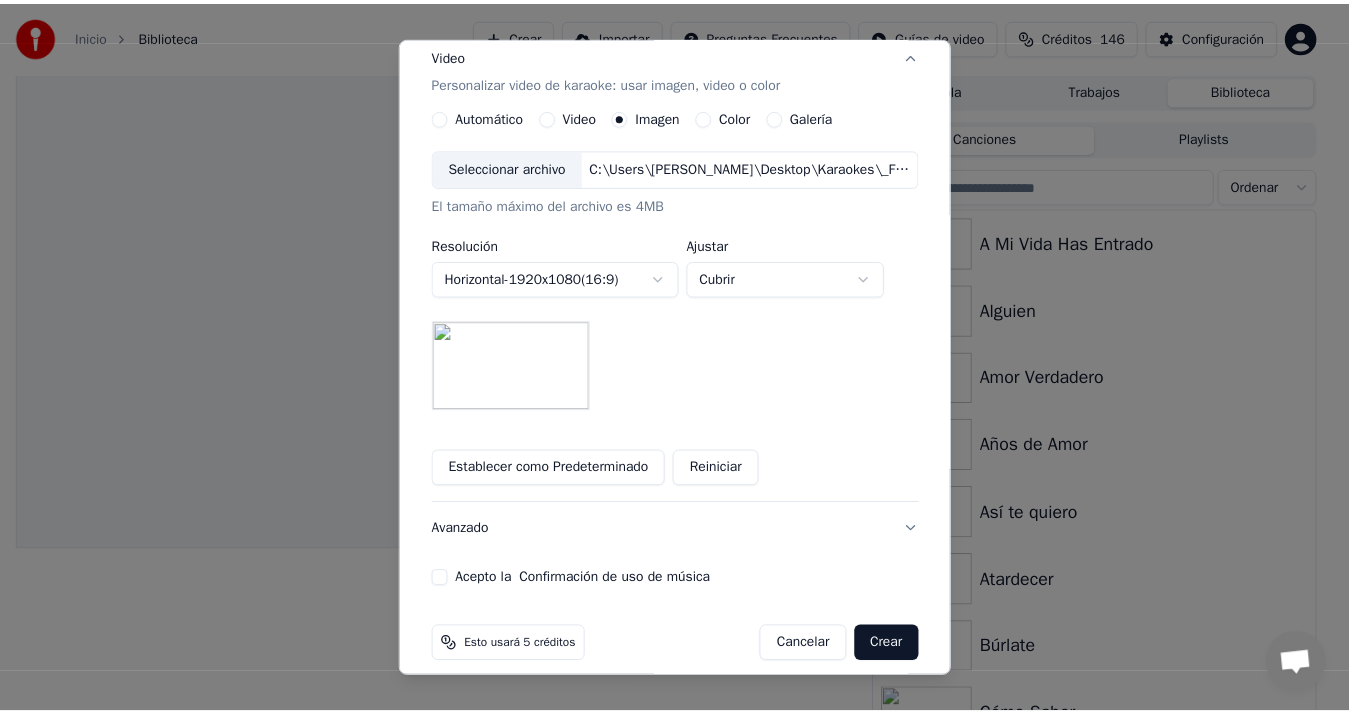 scroll, scrollTop: 356, scrollLeft: 0, axis: vertical 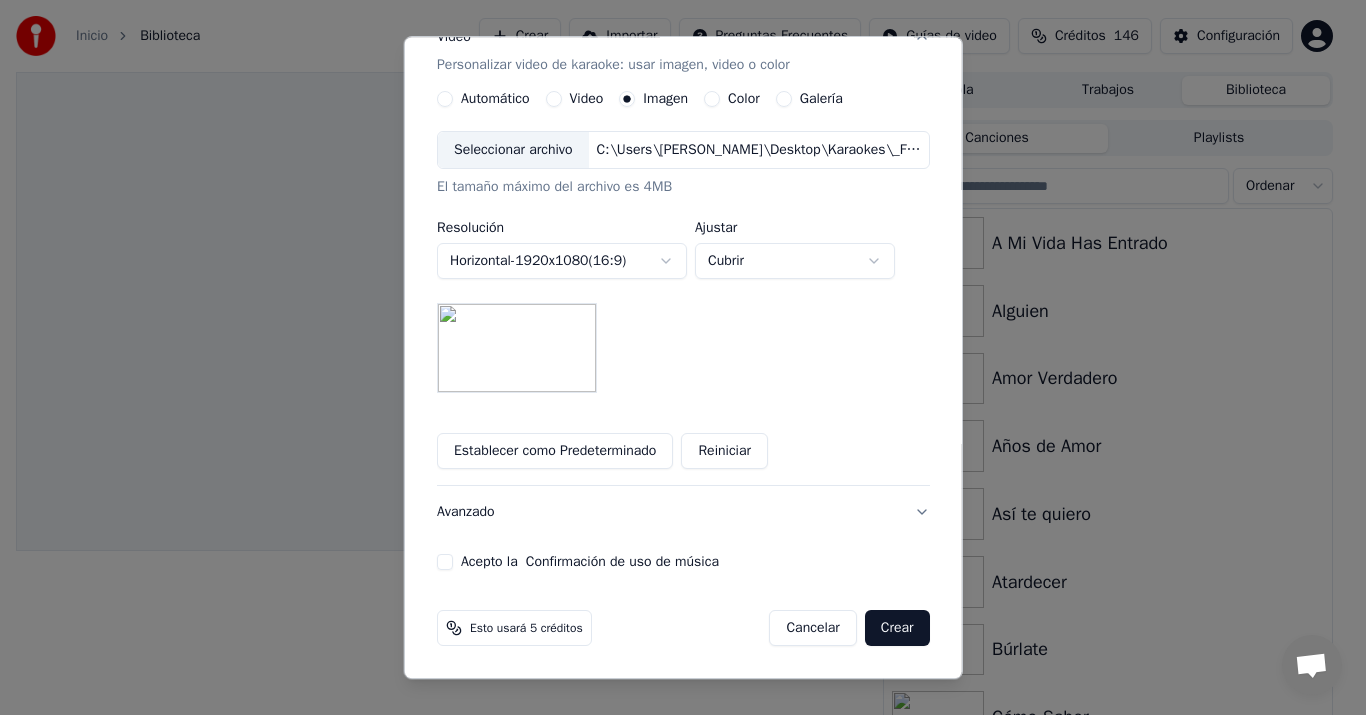 click on "Acepto la   Confirmación de uso de música" at bounding box center (683, 563) 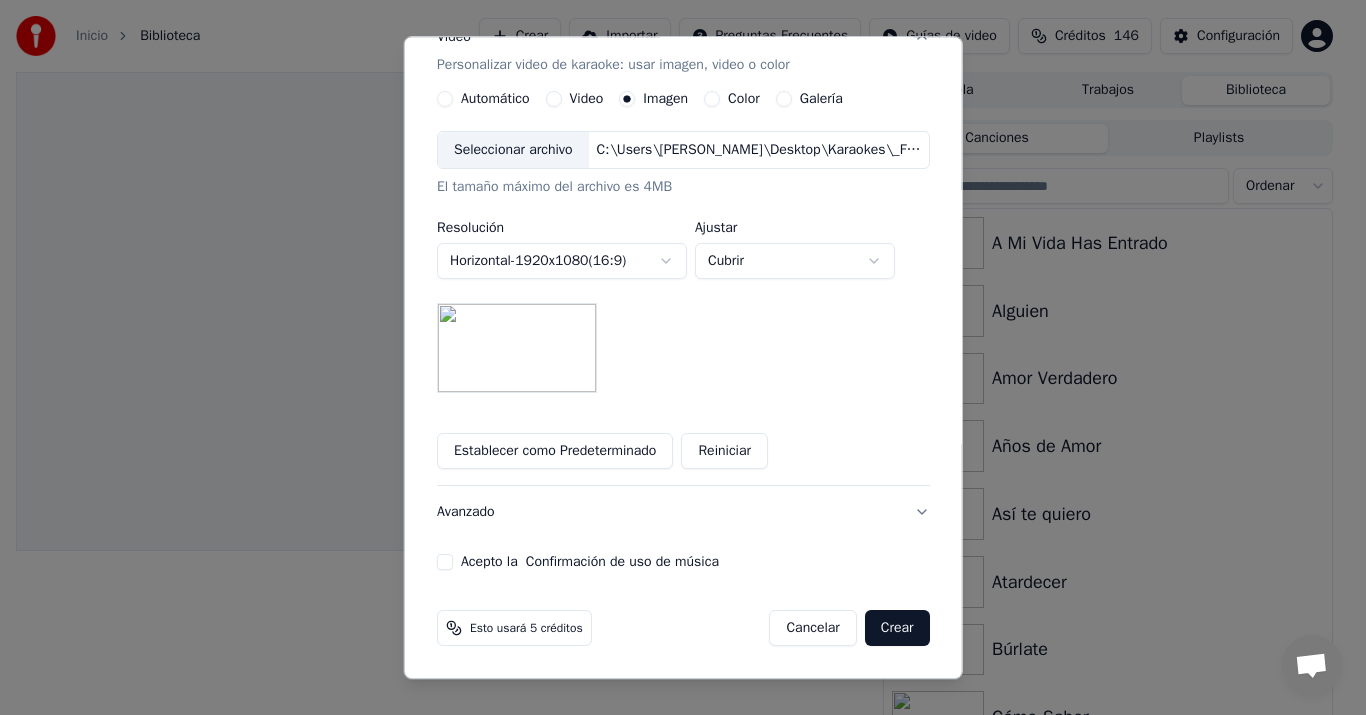 click on "Acepto la   Confirmación de uso de música" at bounding box center [445, 563] 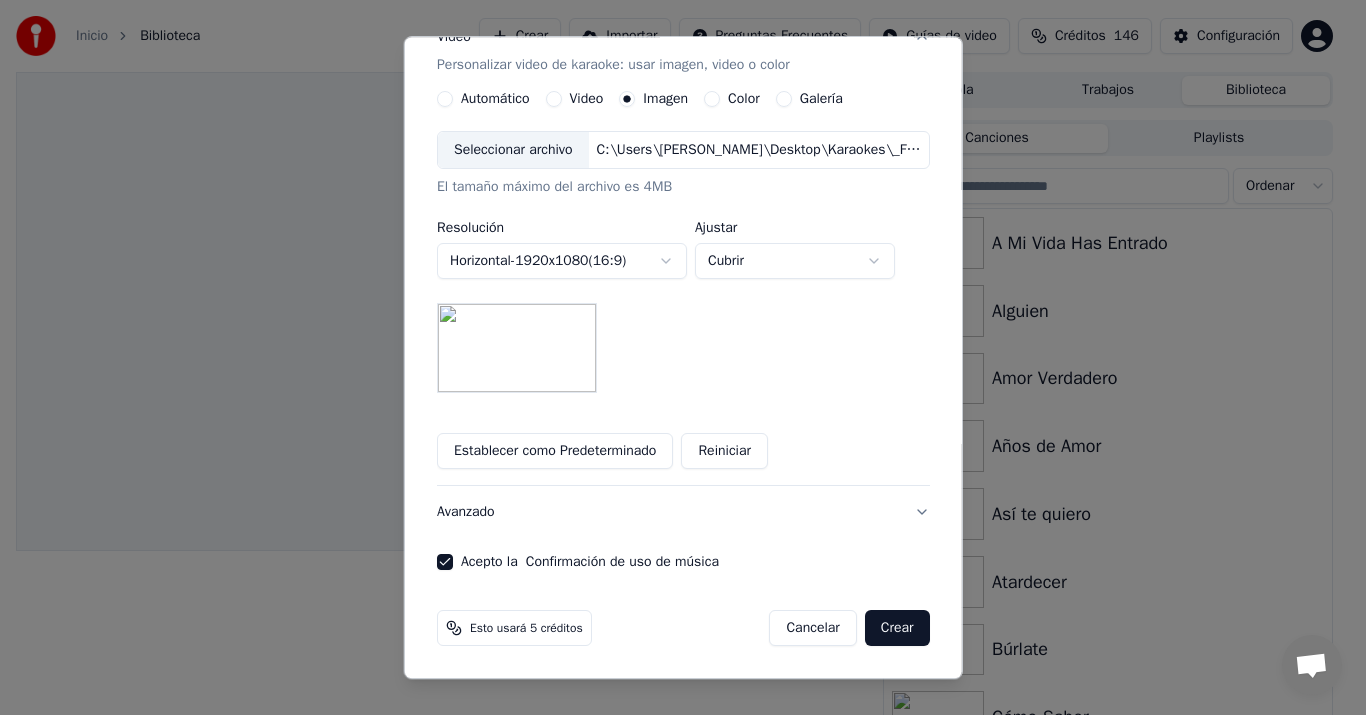 click on "Crear" at bounding box center (897, 629) 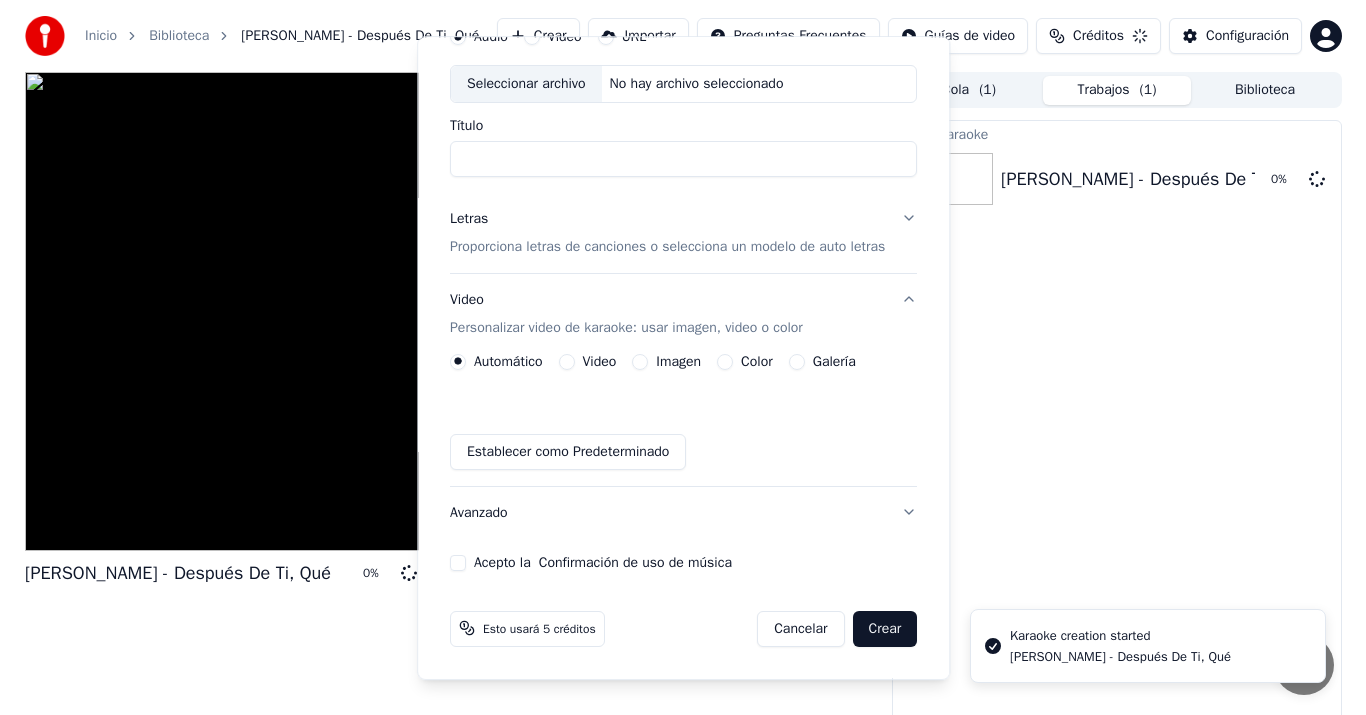 scroll, scrollTop: 0, scrollLeft: 0, axis: both 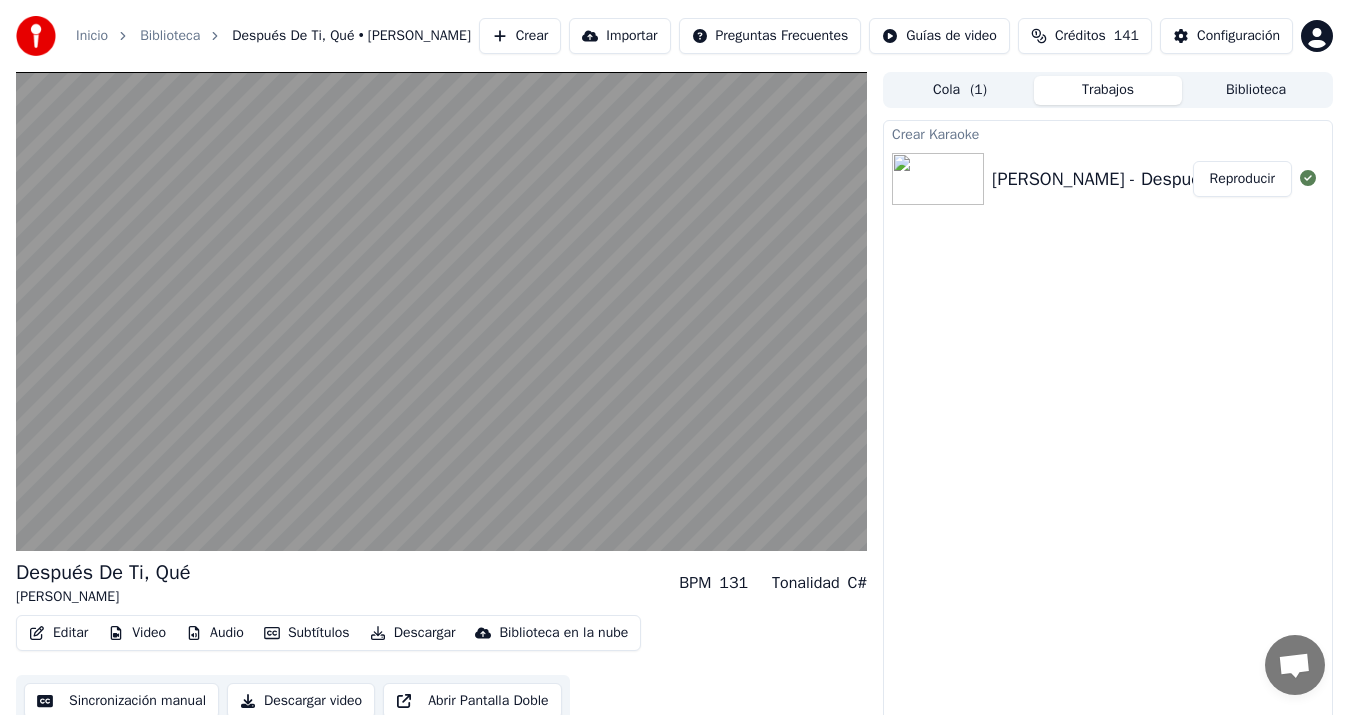 click on "Descargar video" at bounding box center (301, 701) 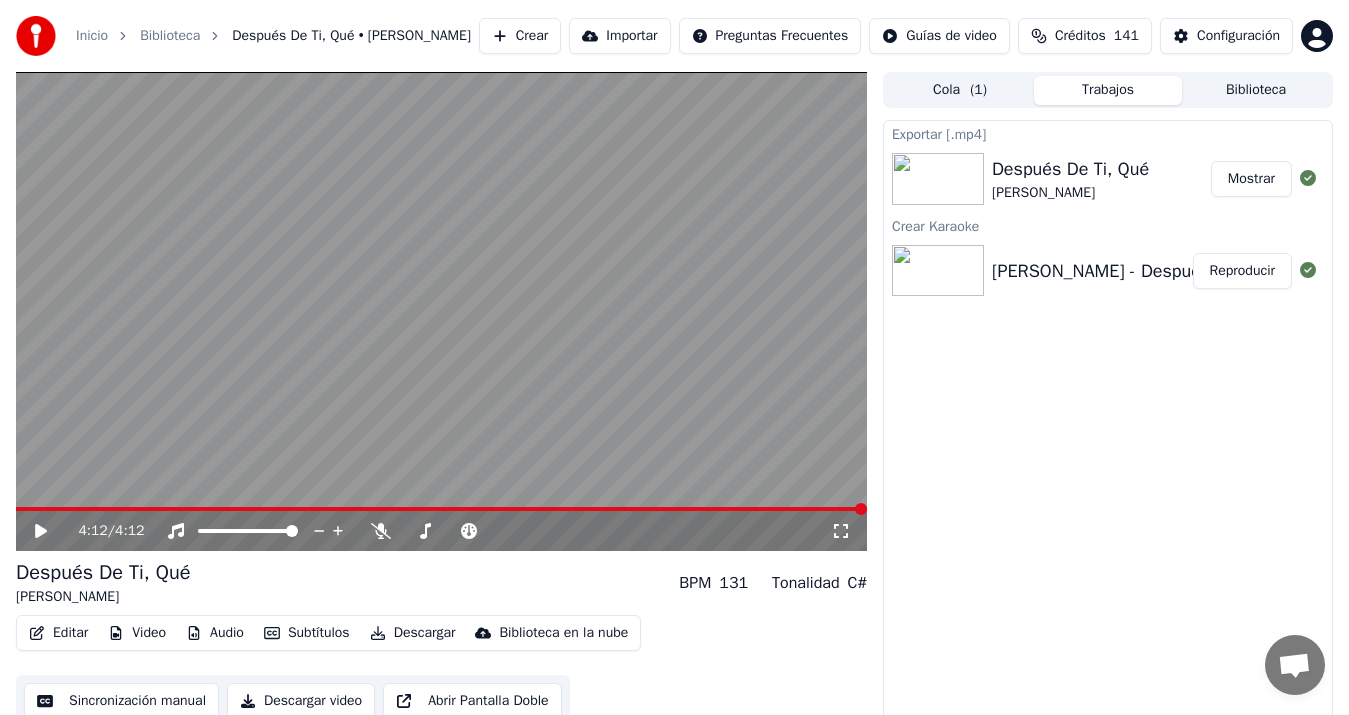 click on "Crear" at bounding box center (520, 36) 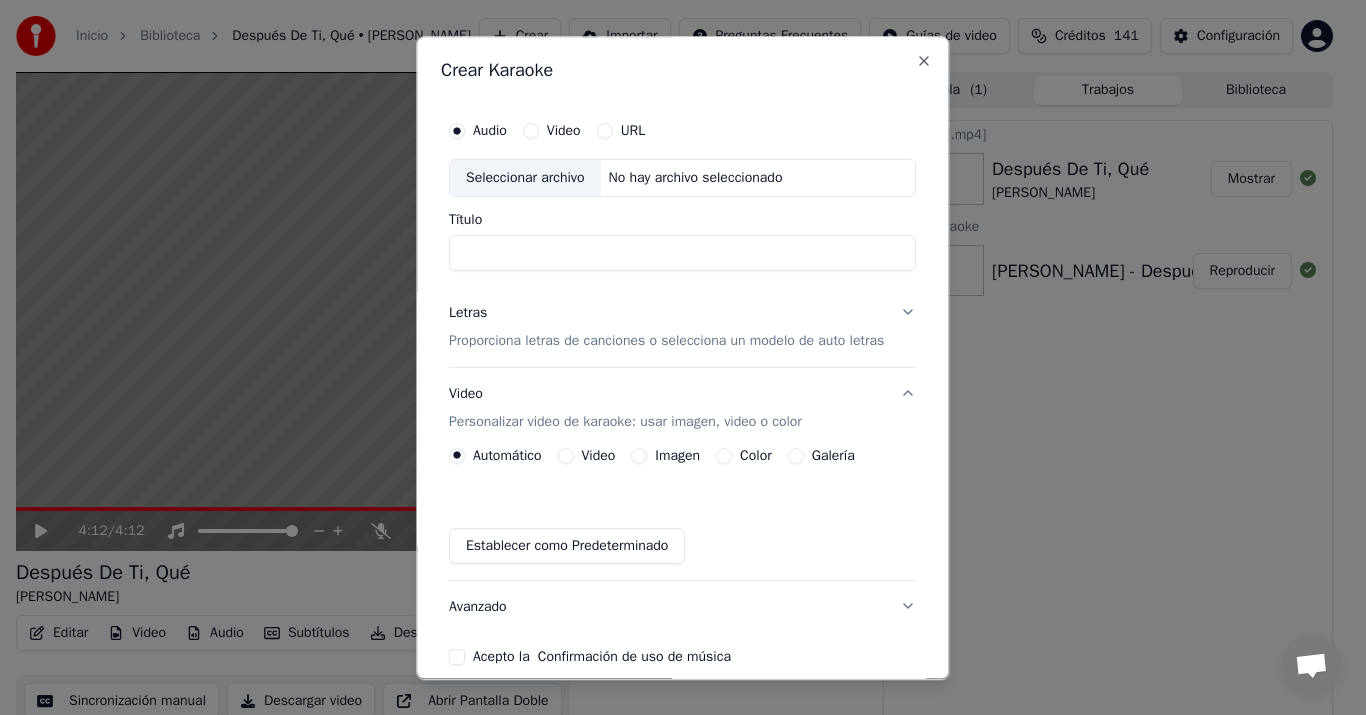 click on "Seleccionar archivo" at bounding box center [525, 178] 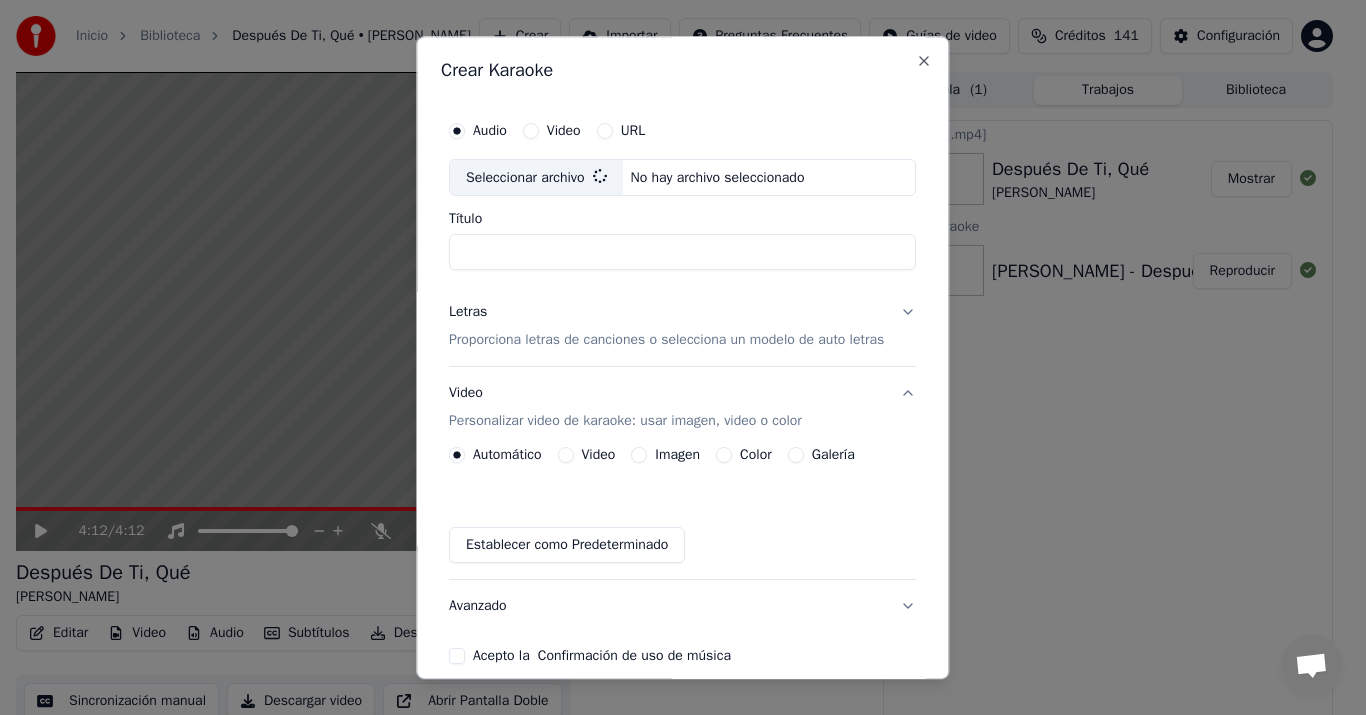 type on "**********" 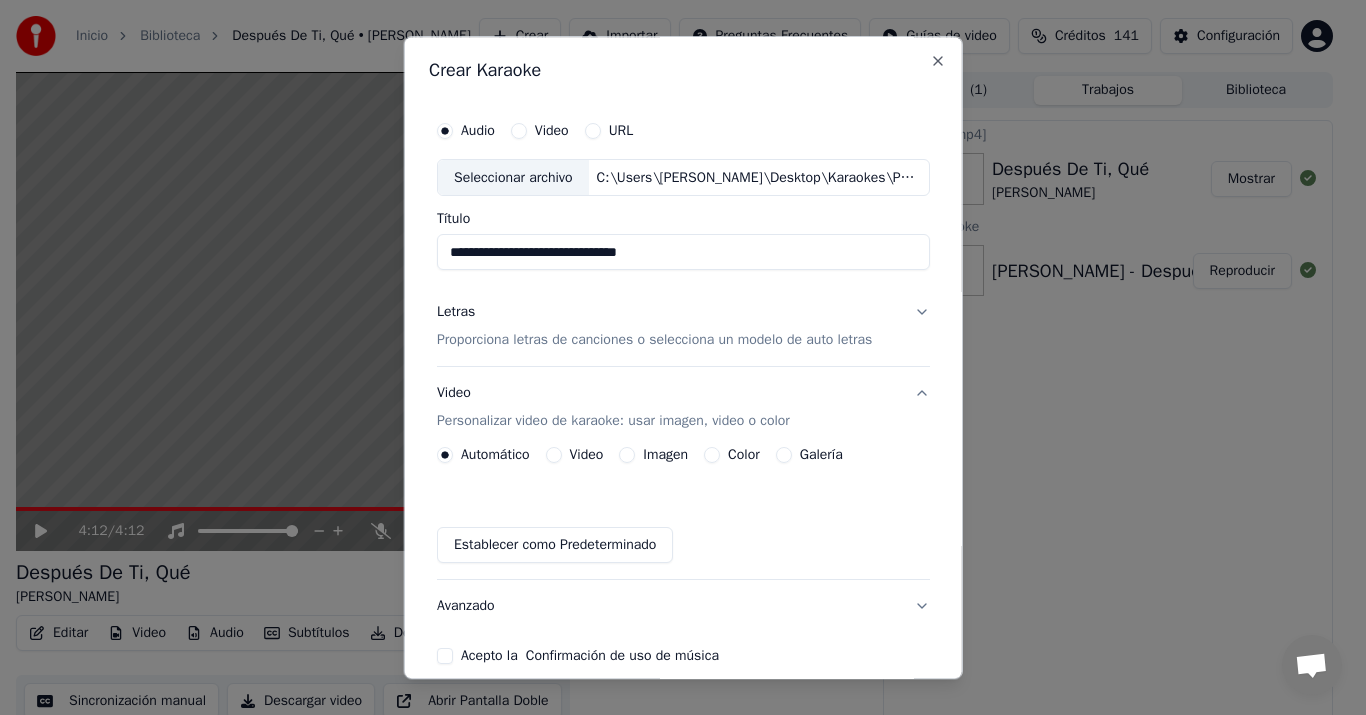 click on "Proporciona letras de canciones o selecciona un modelo de auto letras" at bounding box center [654, 341] 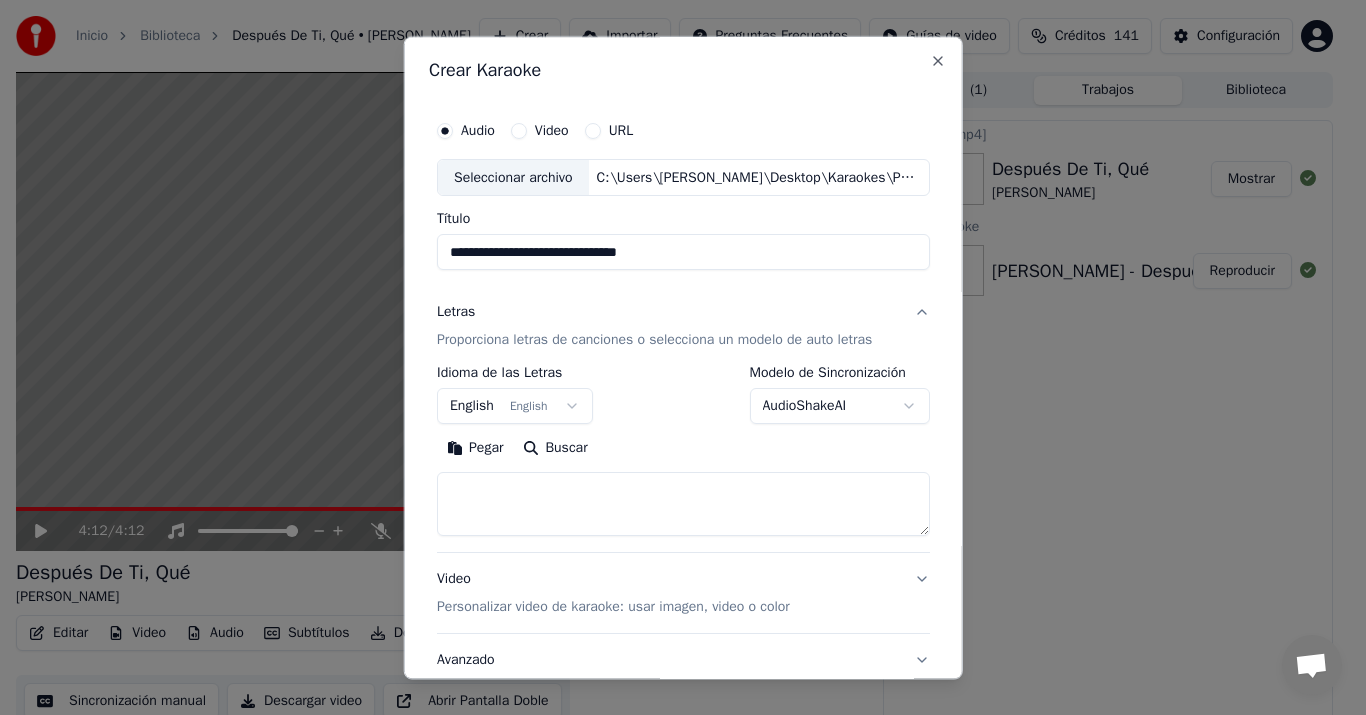 type 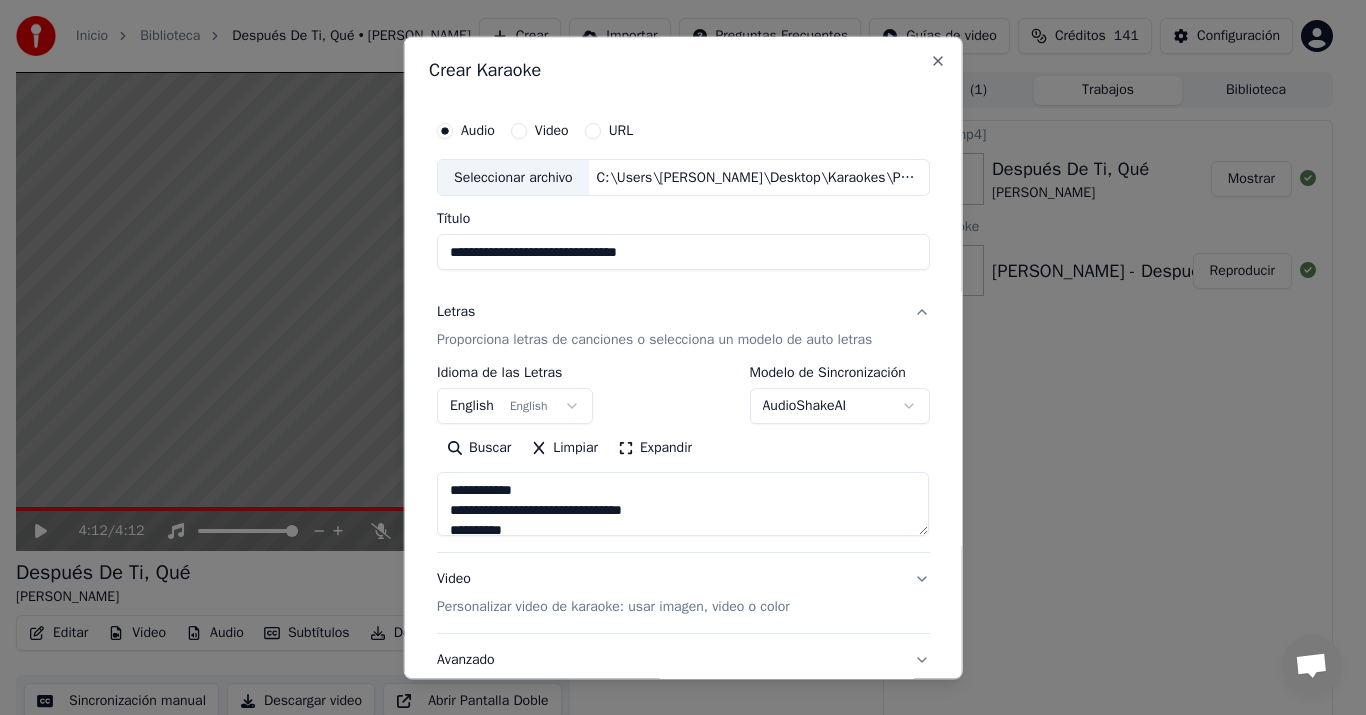 type on "**********" 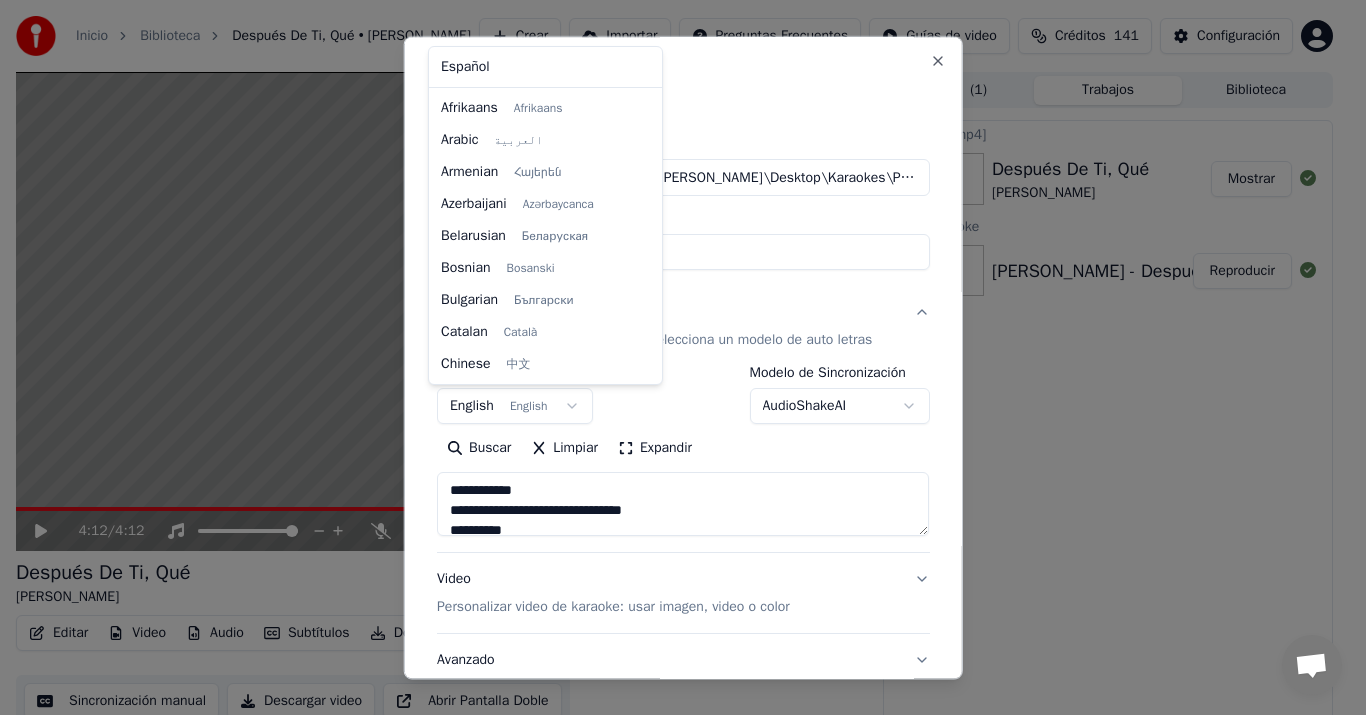 scroll, scrollTop: 160, scrollLeft: 0, axis: vertical 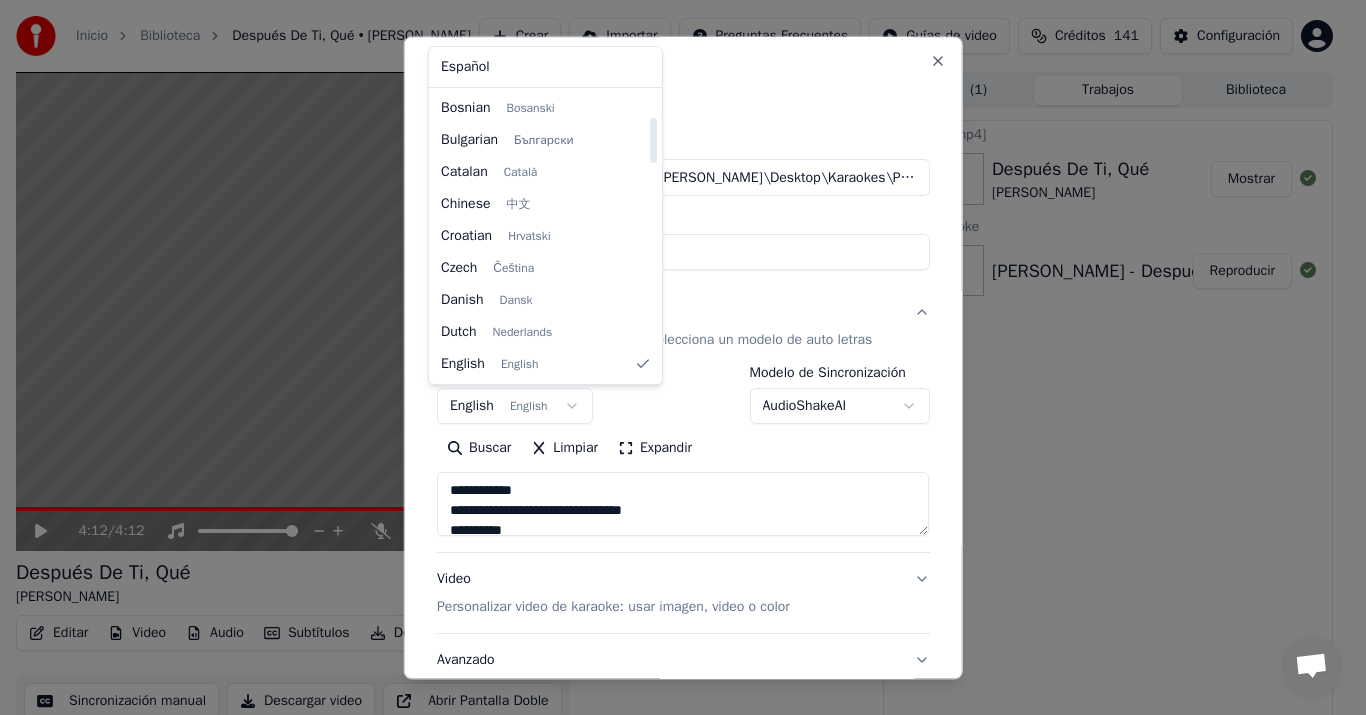 select on "**" 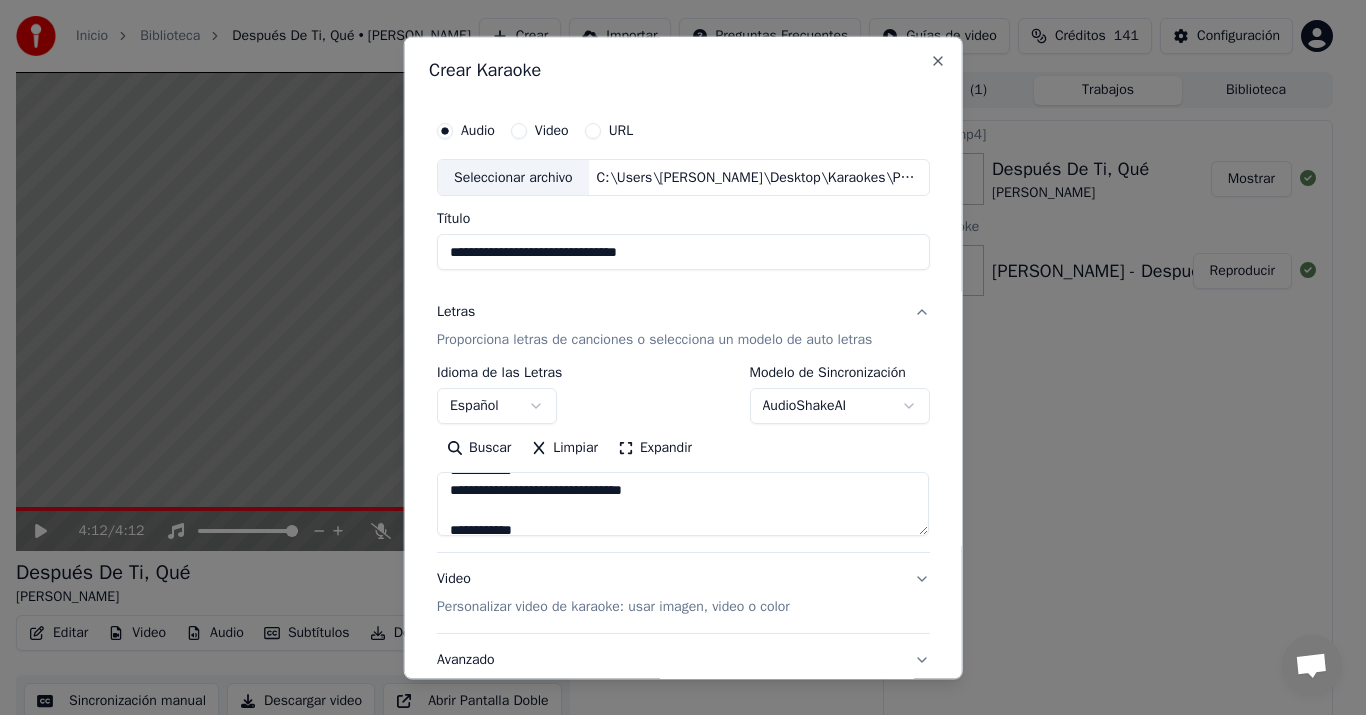 scroll, scrollTop: 200, scrollLeft: 0, axis: vertical 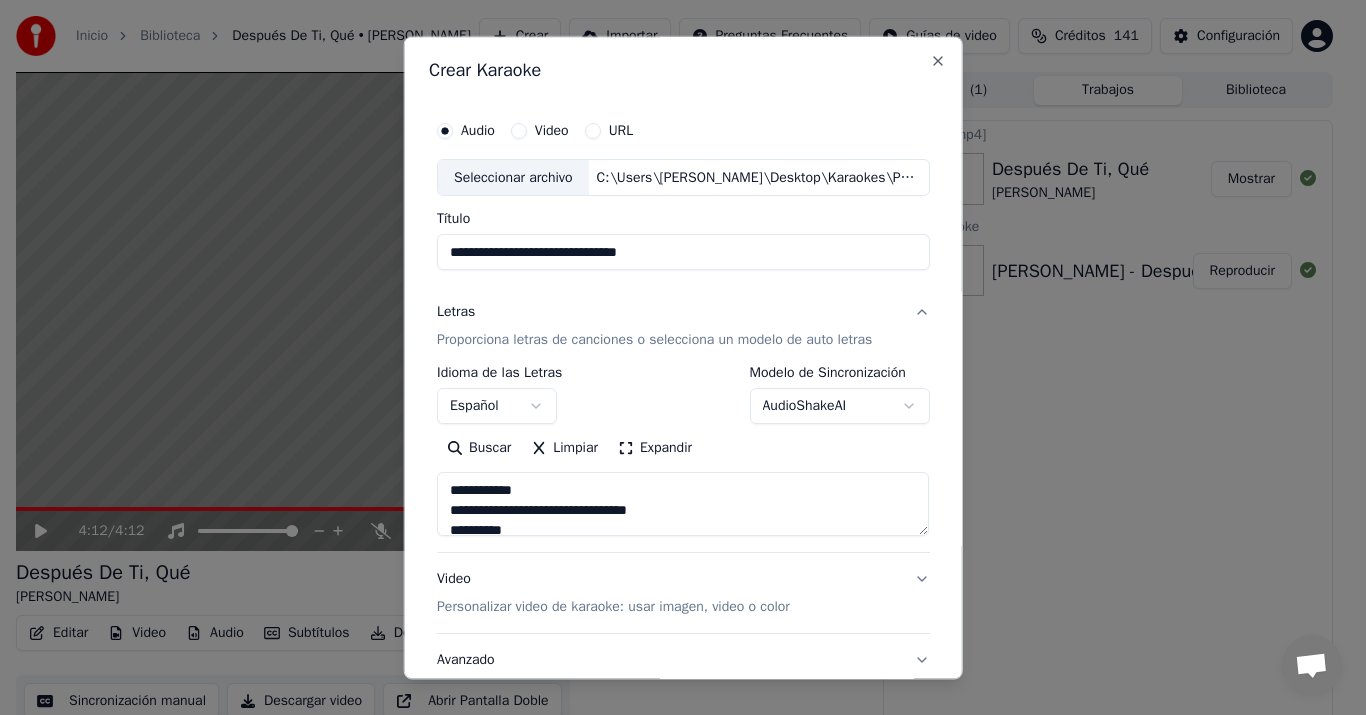 click on "Video Personalizar video de karaoke: usar imagen, video o color" at bounding box center (613, 594) 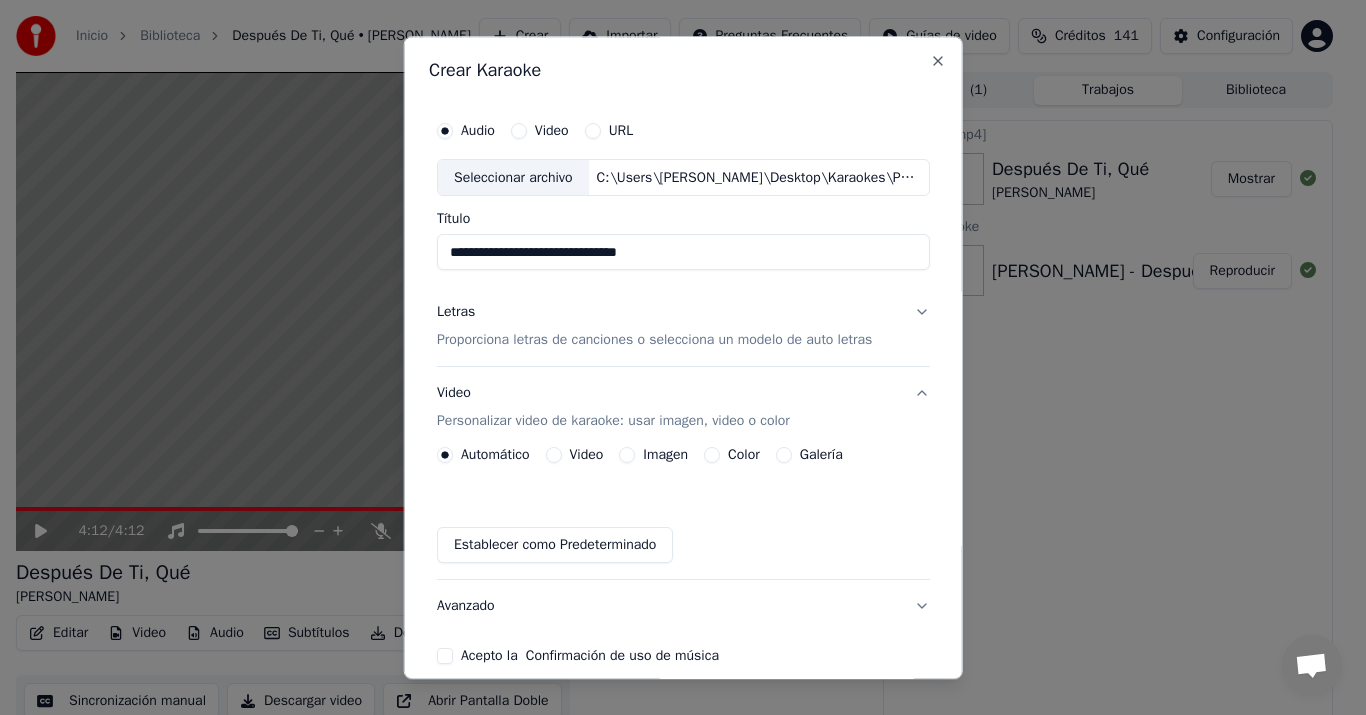 click on "Automático Video Imagen Color Galería Establecer como Predeterminado" at bounding box center (683, 506) 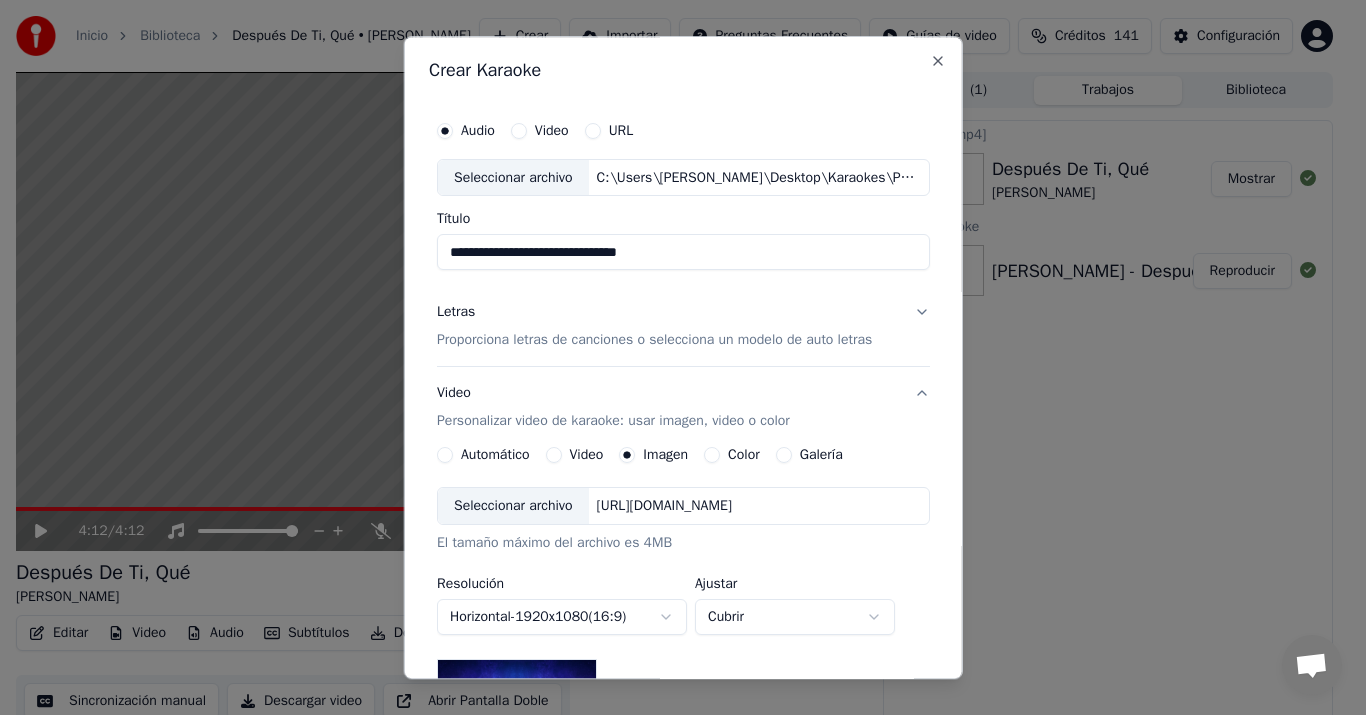 click on "Seleccionar archivo" at bounding box center (513, 507) 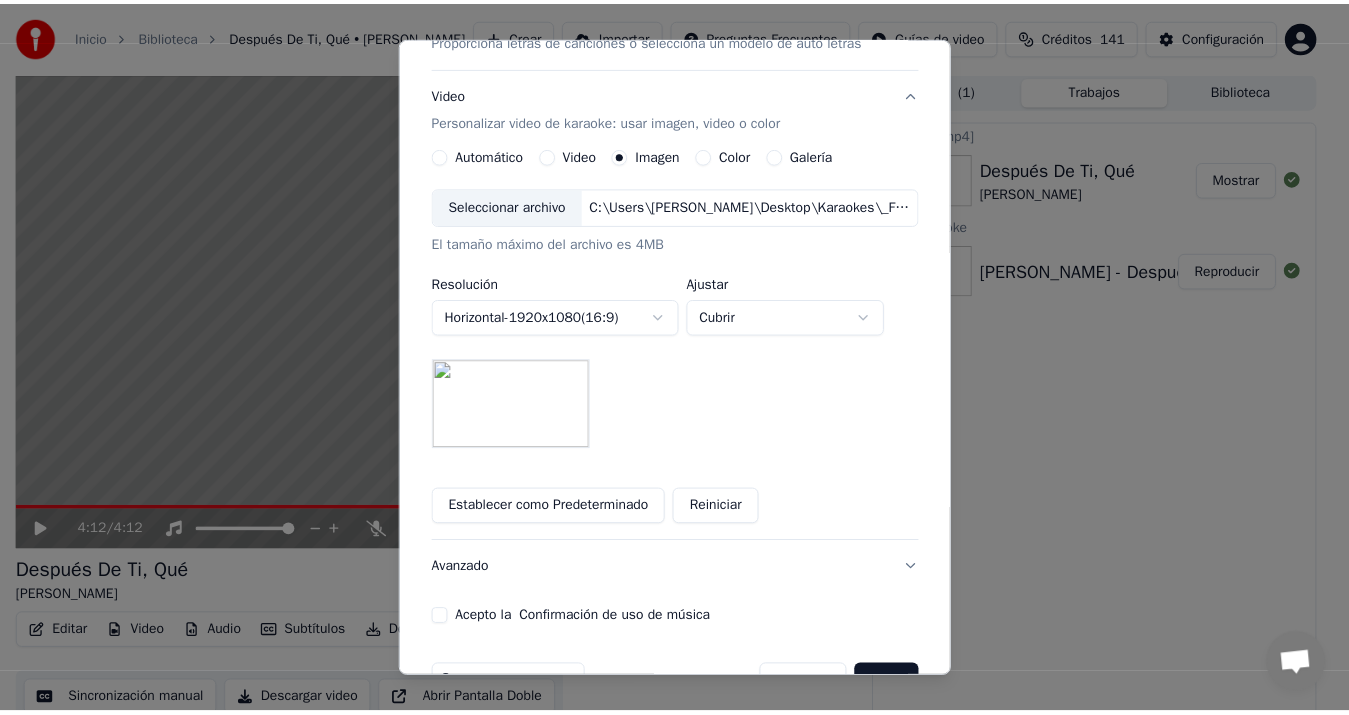 scroll, scrollTop: 356, scrollLeft: 0, axis: vertical 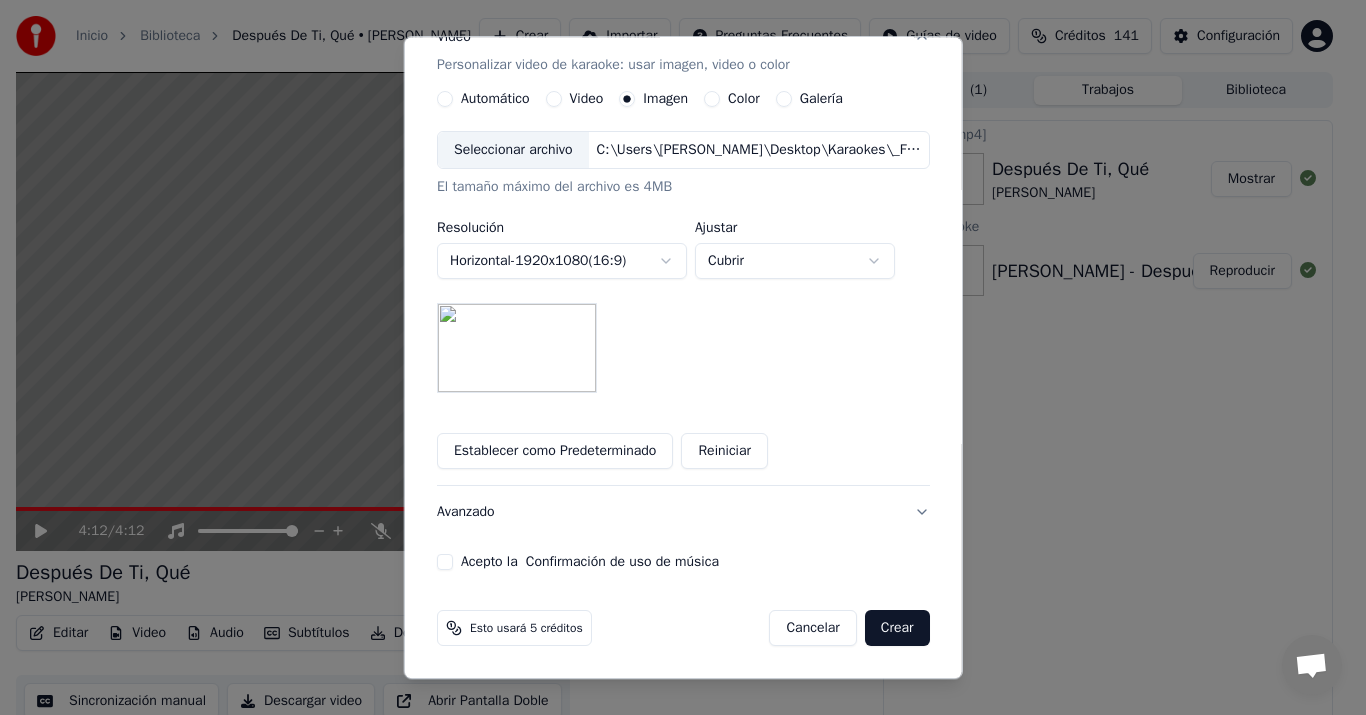 click on "Acepto la   Confirmación de uso de música" at bounding box center [445, 563] 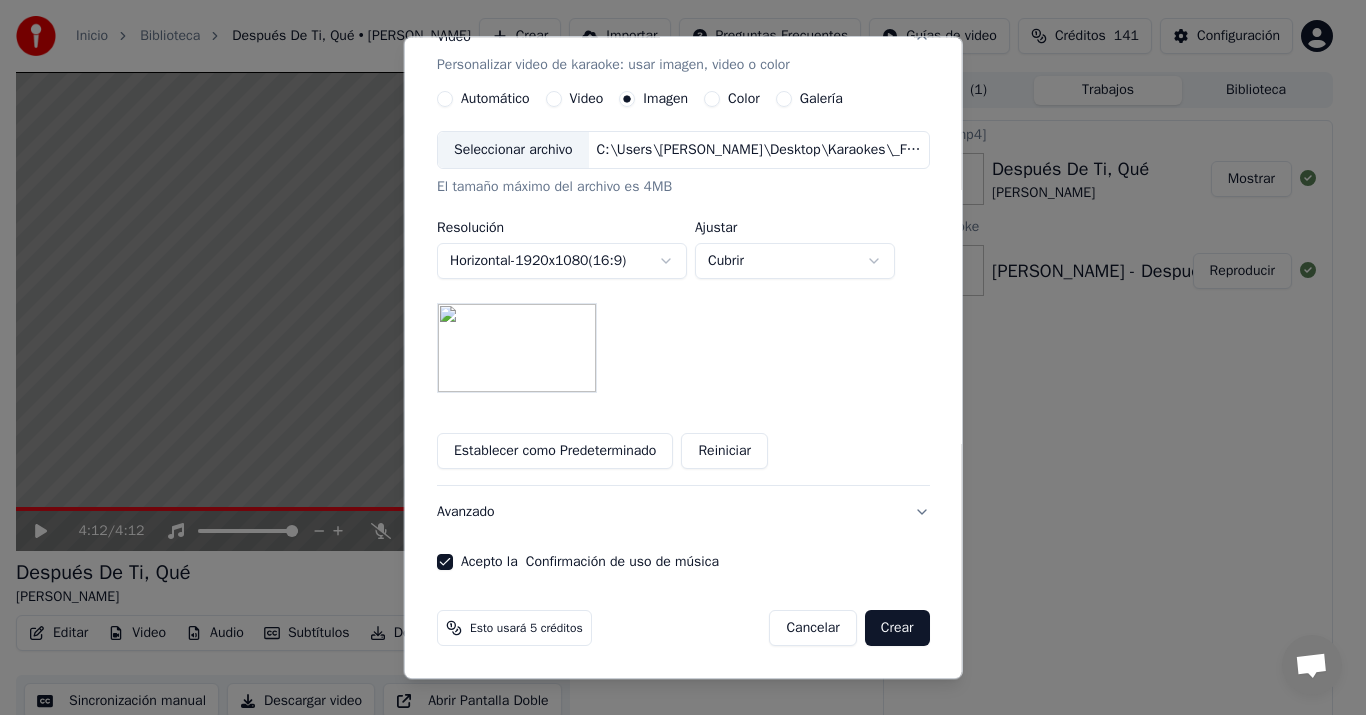 click on "Crear" at bounding box center (897, 629) 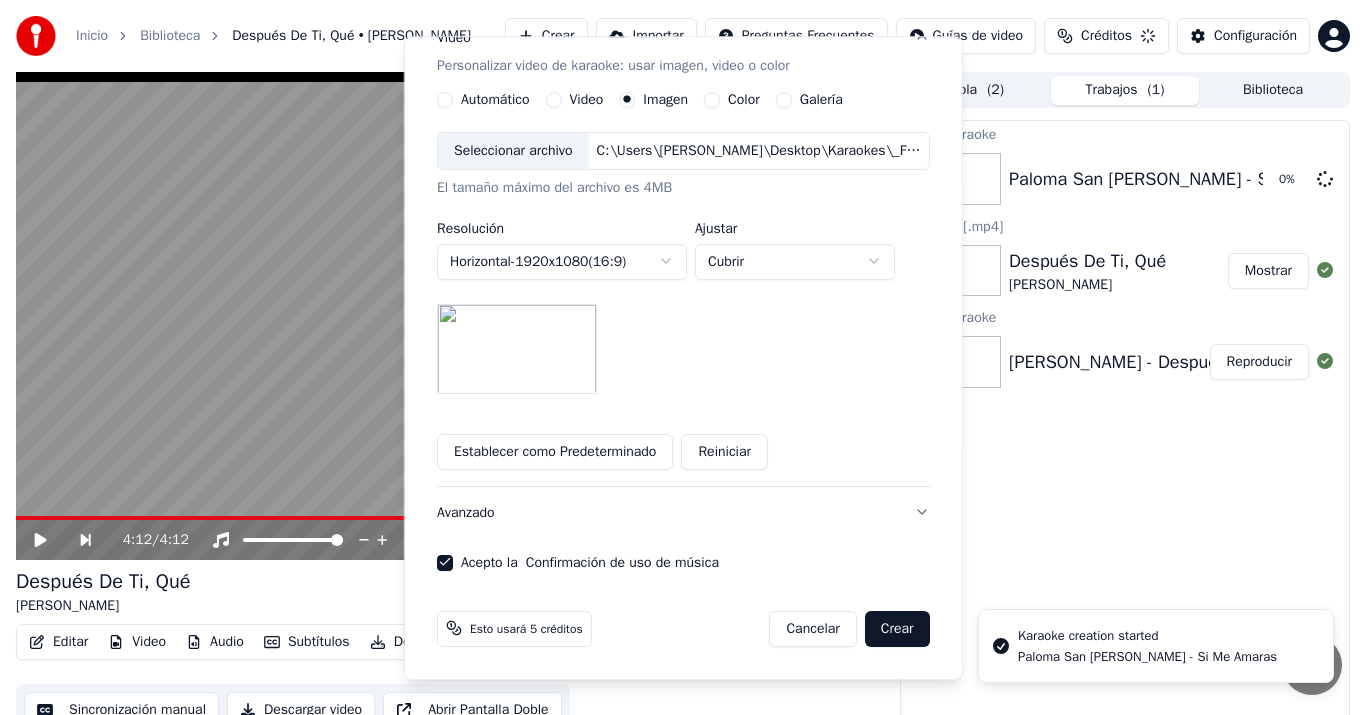 type 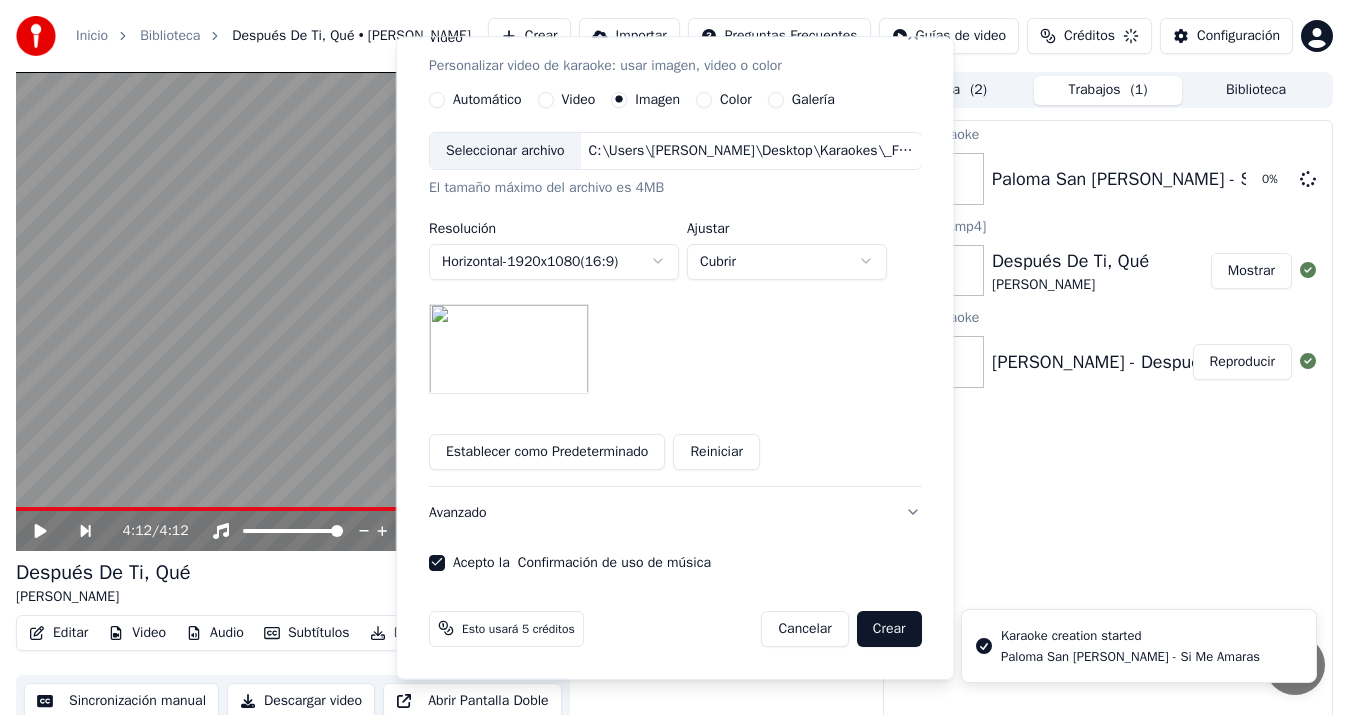 scroll, scrollTop: 94, scrollLeft: 0, axis: vertical 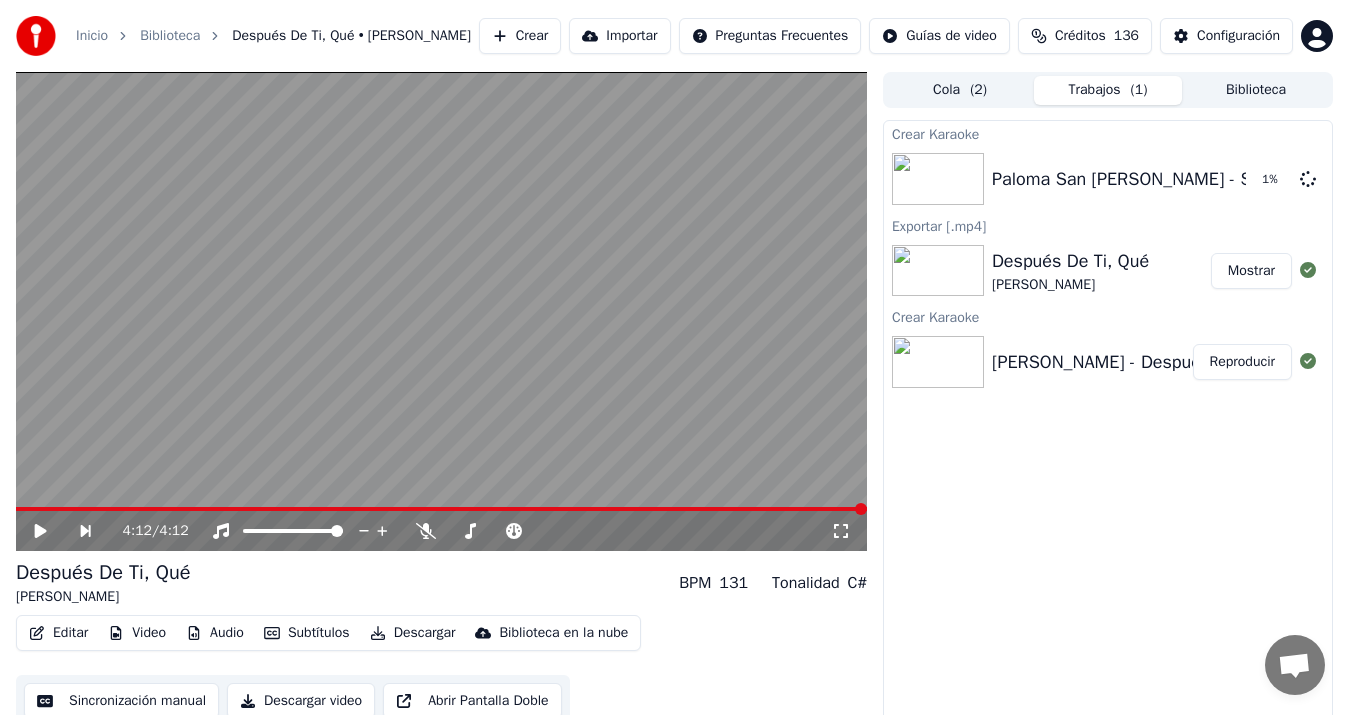 click on "Biblioteca" at bounding box center [1256, 90] 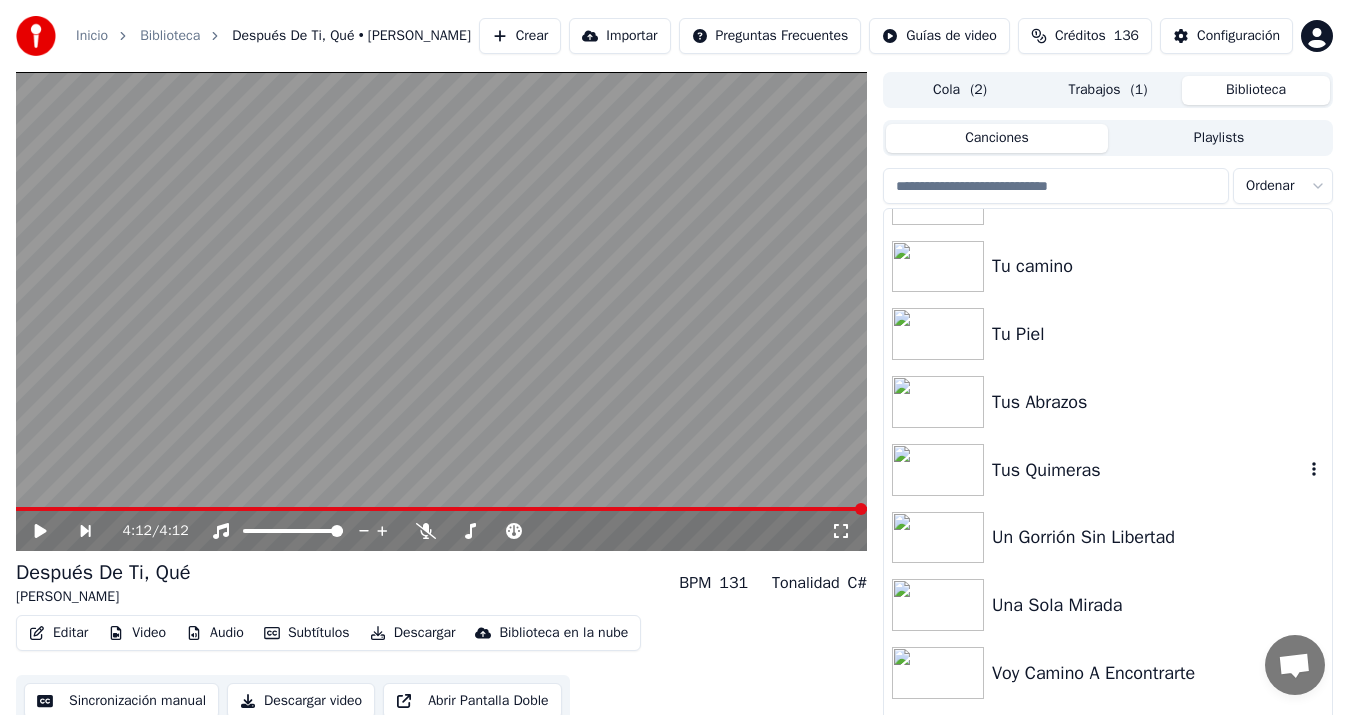 scroll, scrollTop: 2932, scrollLeft: 0, axis: vertical 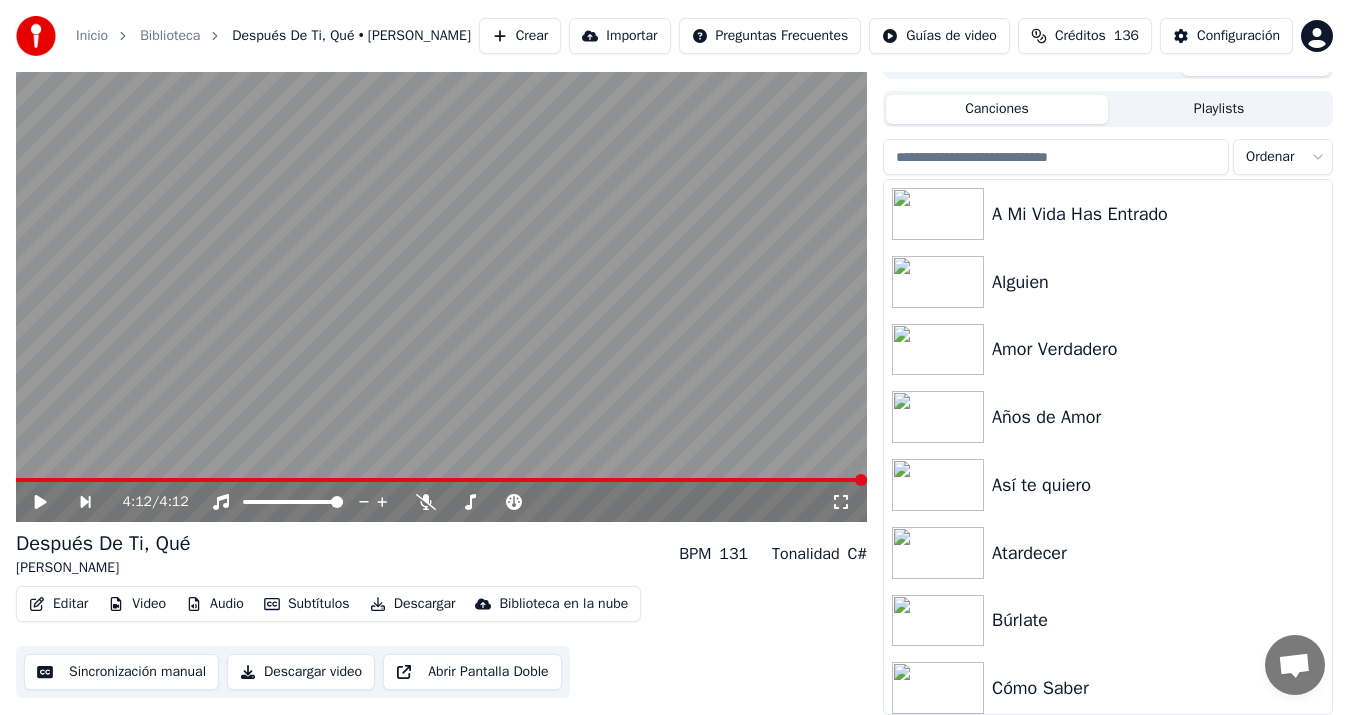 click on "Canciones" at bounding box center [997, 109] 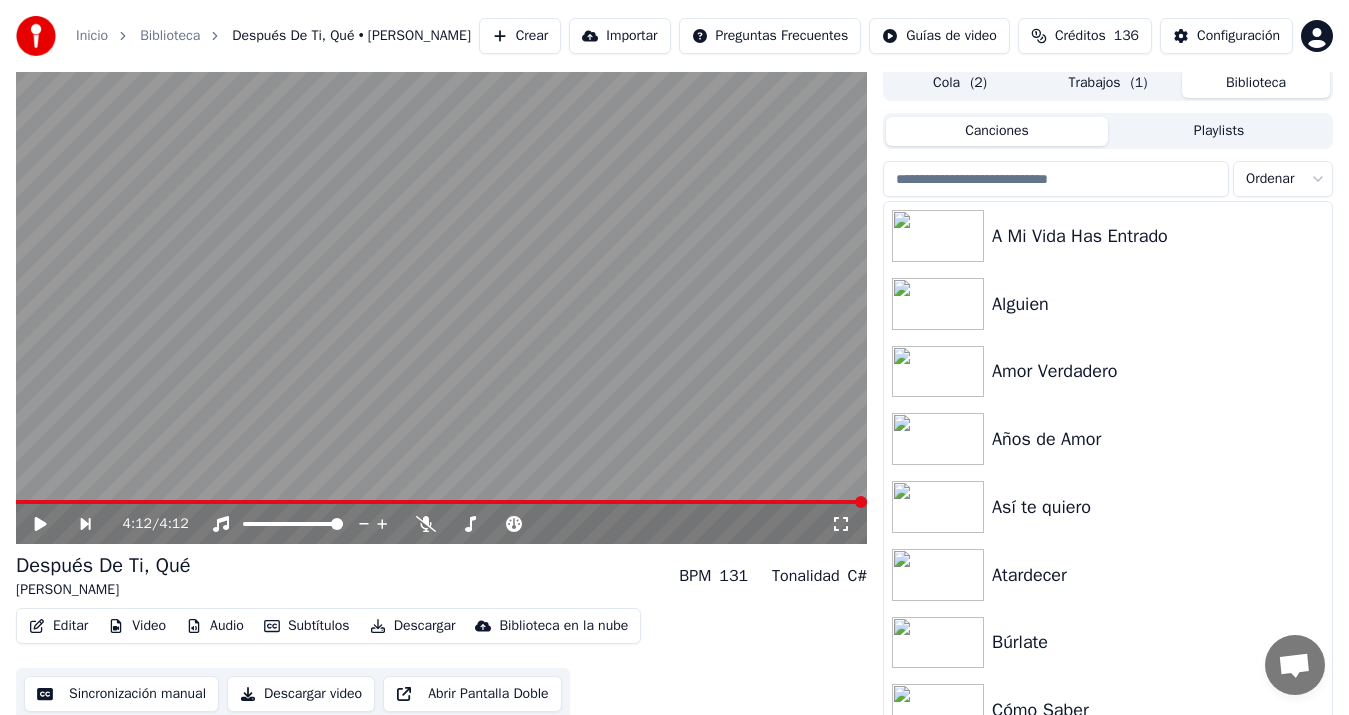 scroll, scrollTop: 0, scrollLeft: 0, axis: both 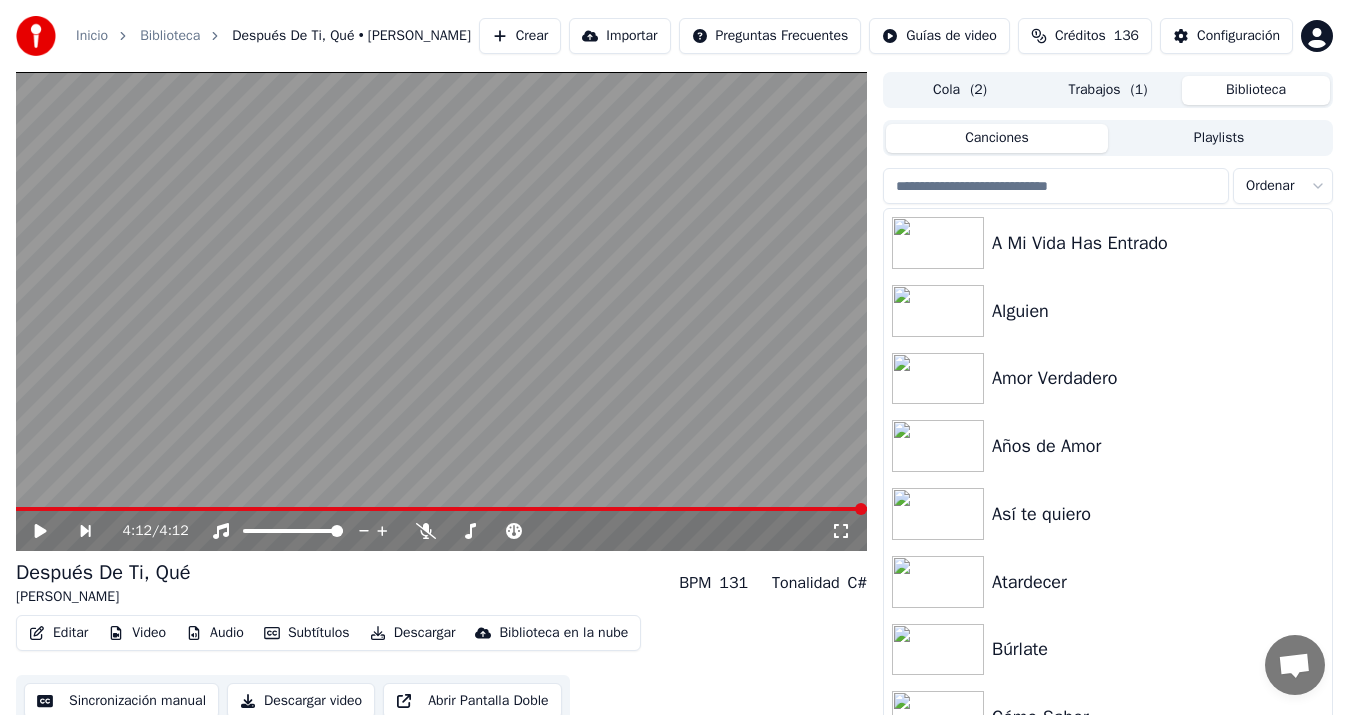 click on "Cola ( 2 )" at bounding box center [960, 90] 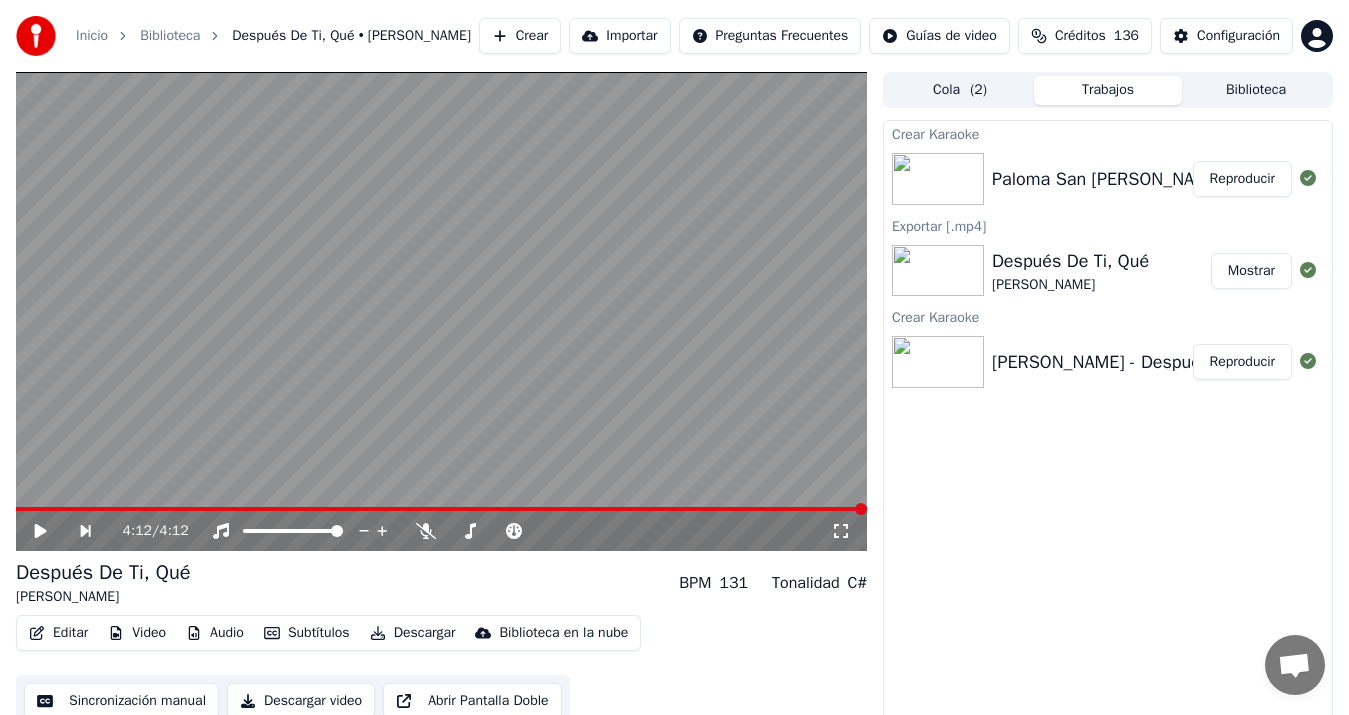click on "Reproducir" at bounding box center (1242, 179) 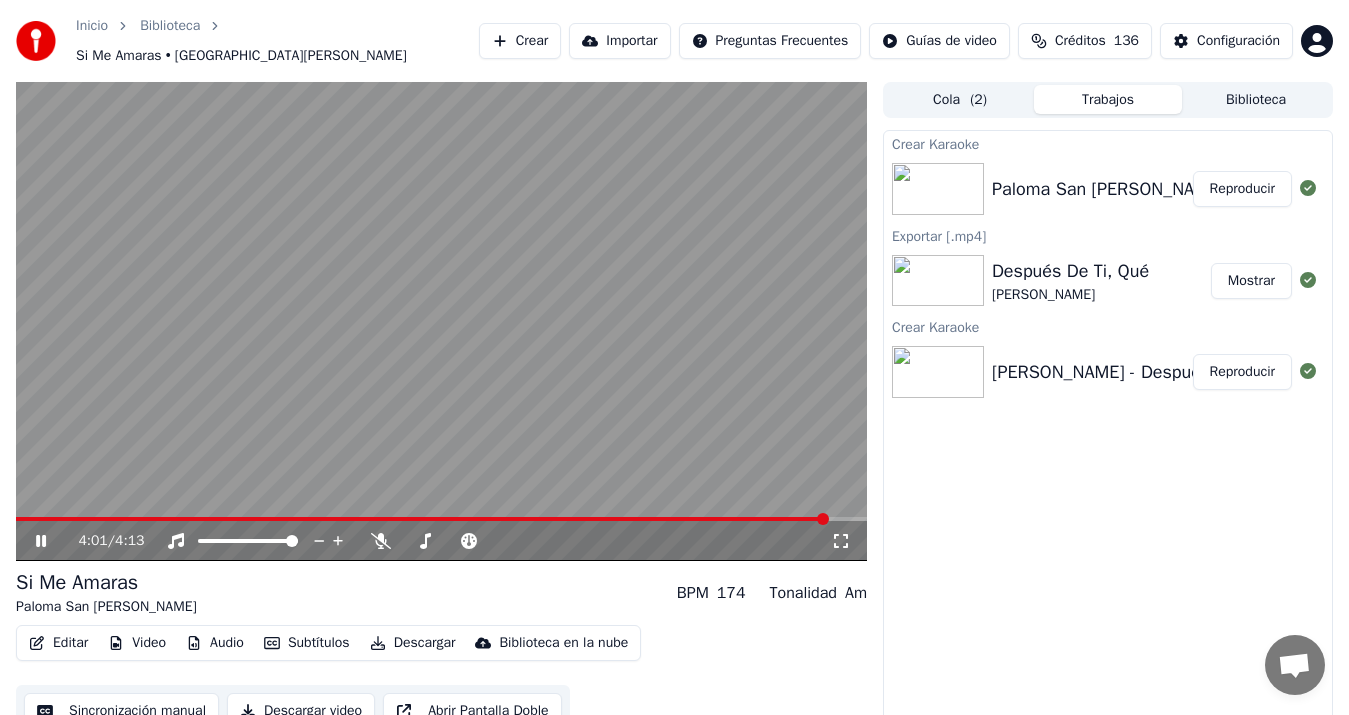 click on "Descargar" at bounding box center [413, 643] 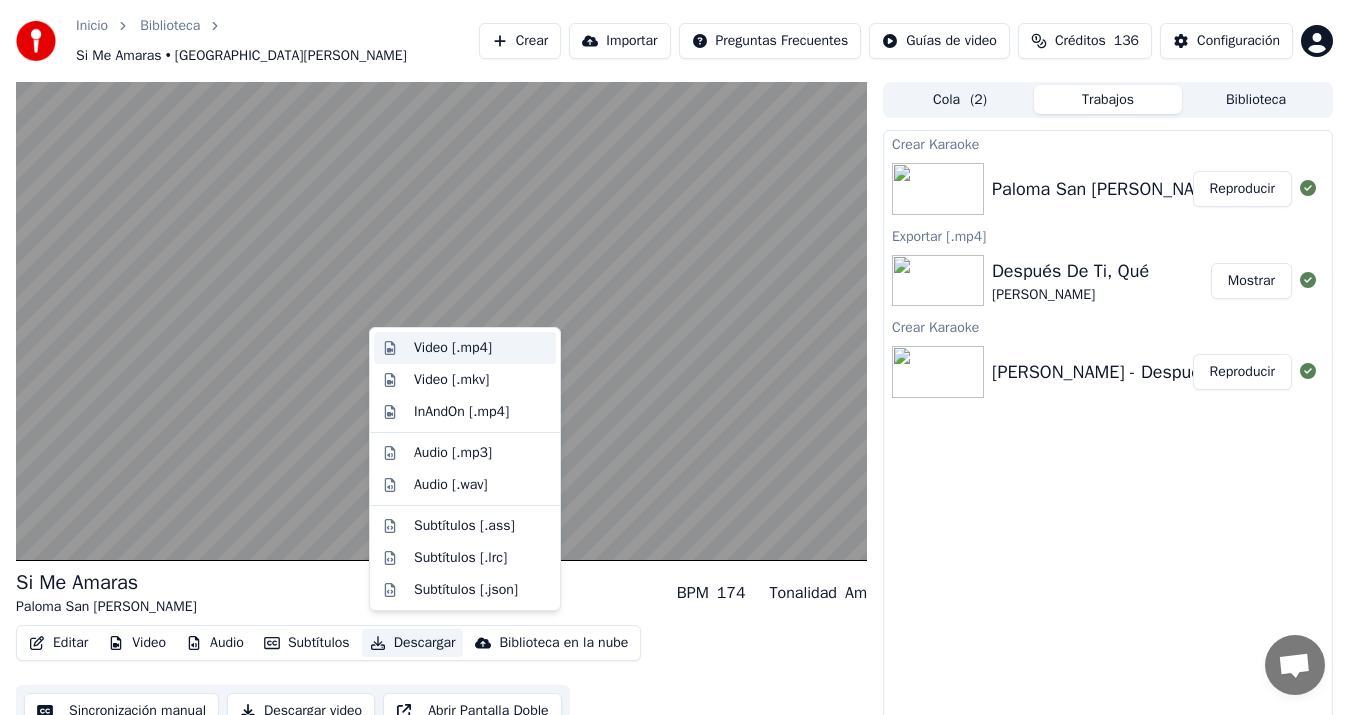 click on "Video [.mp4]" at bounding box center (453, 348) 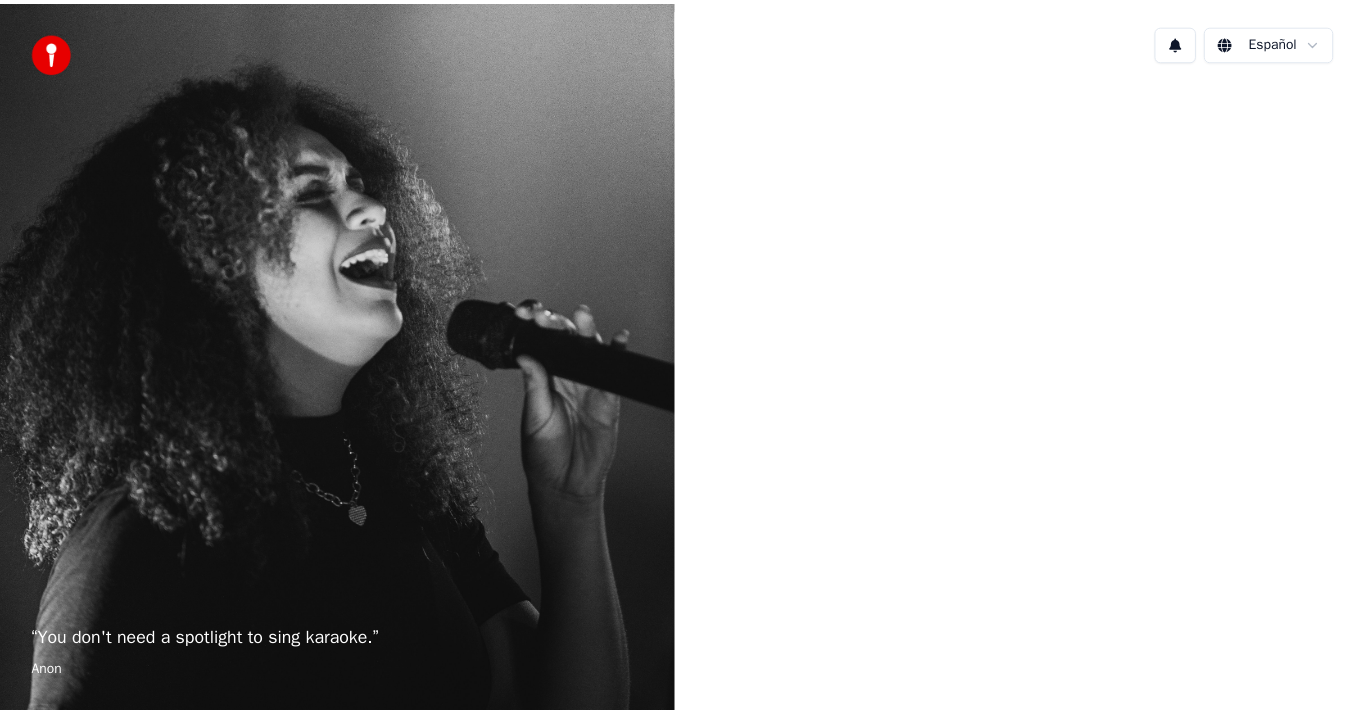 scroll, scrollTop: 0, scrollLeft: 0, axis: both 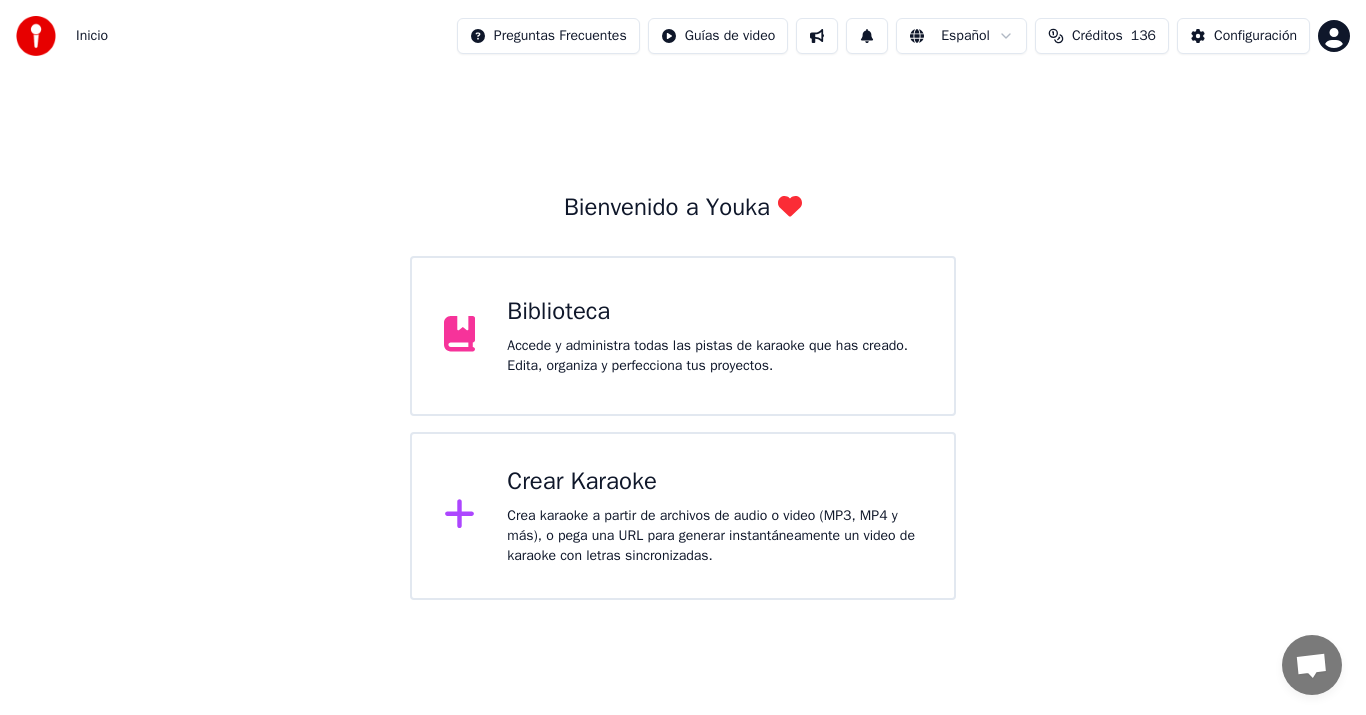 click on "Accede y administra todas las pistas de karaoke que has creado. Edita, organiza y perfecciona tus proyectos." at bounding box center [714, 356] 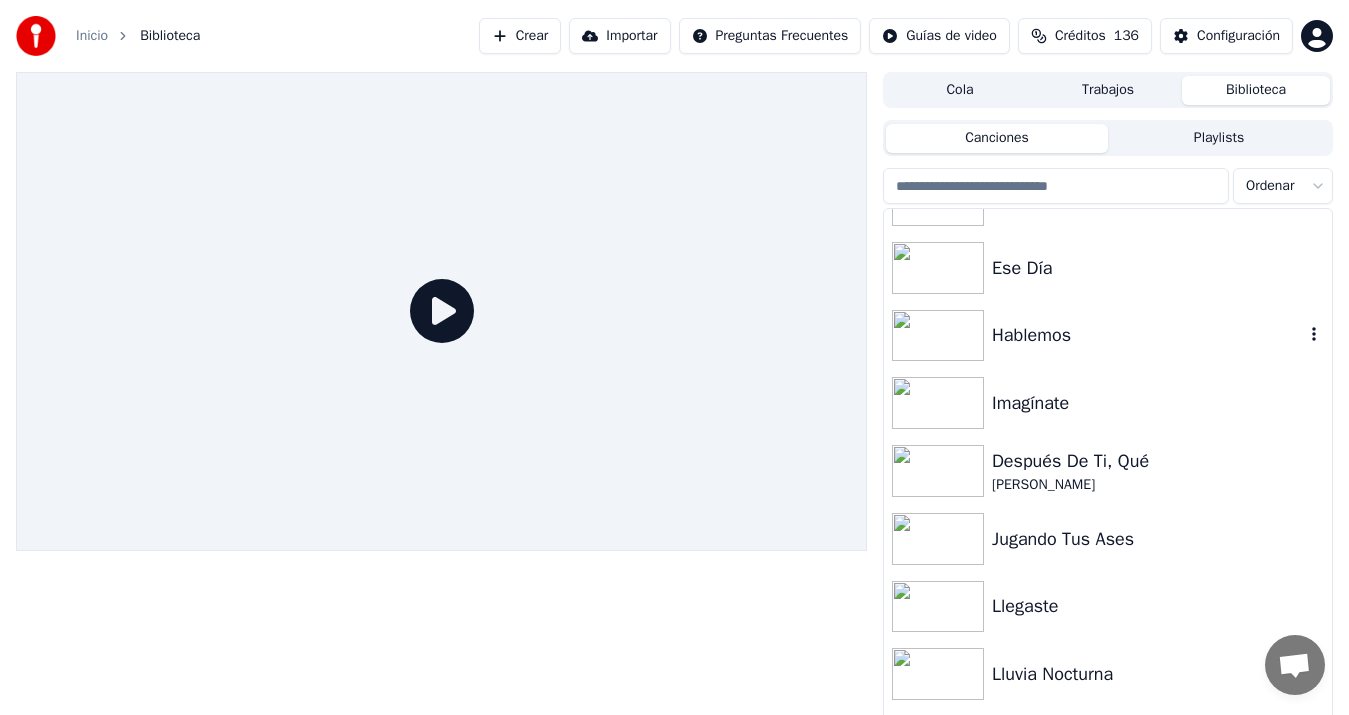 scroll, scrollTop: 1000, scrollLeft: 0, axis: vertical 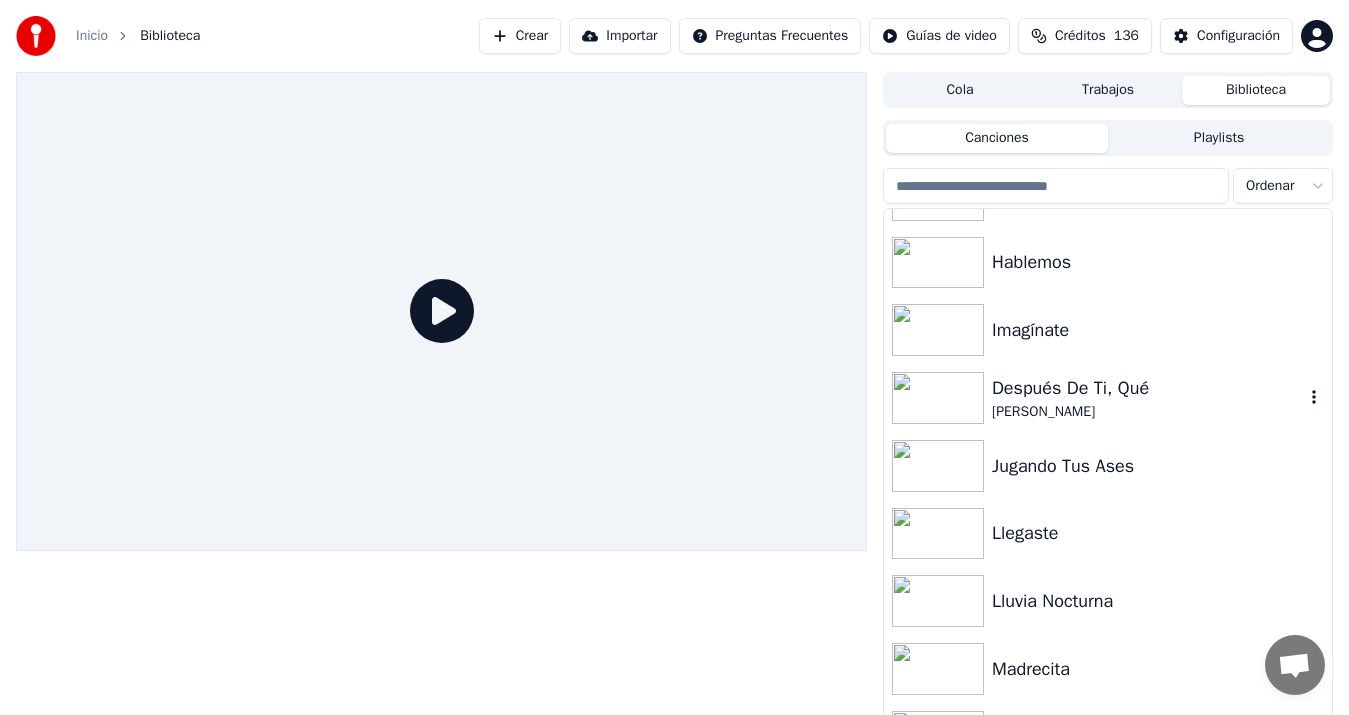 click at bounding box center [1314, 398] 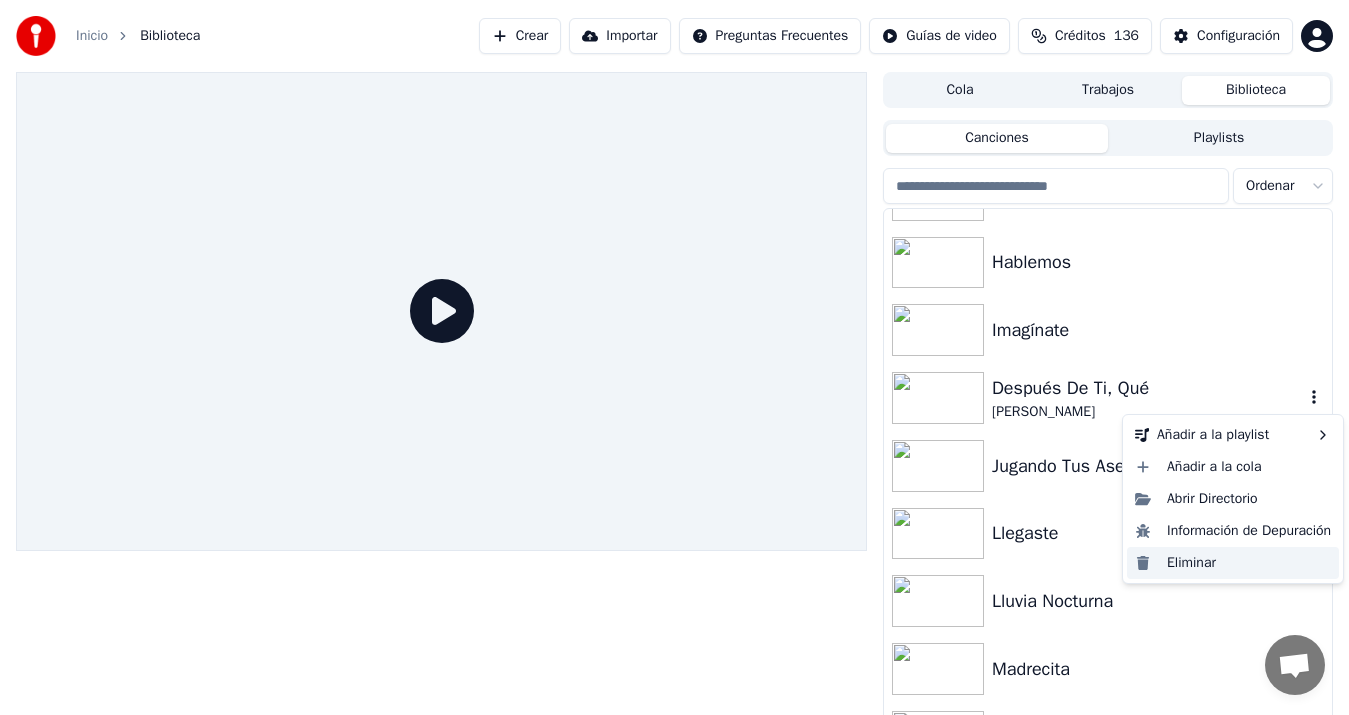 click on "Eliminar" at bounding box center [1233, 563] 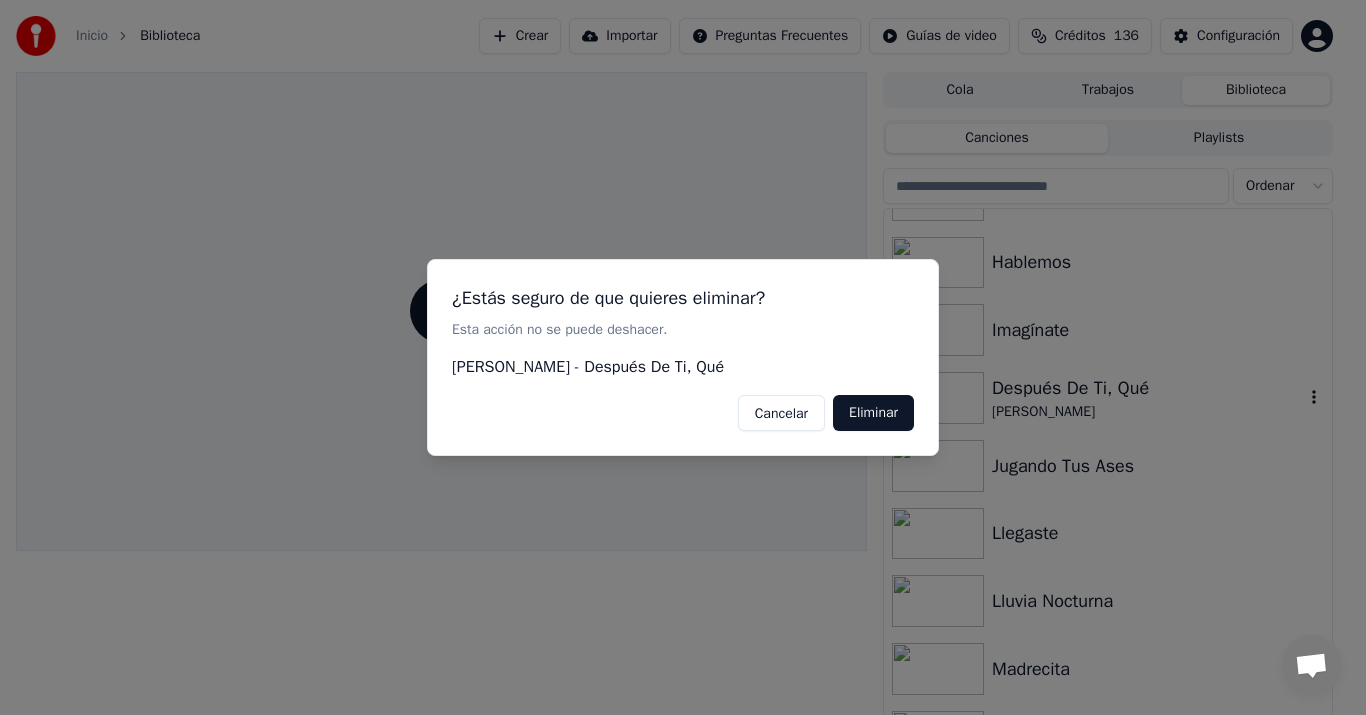 click on "Eliminar" at bounding box center (873, 413) 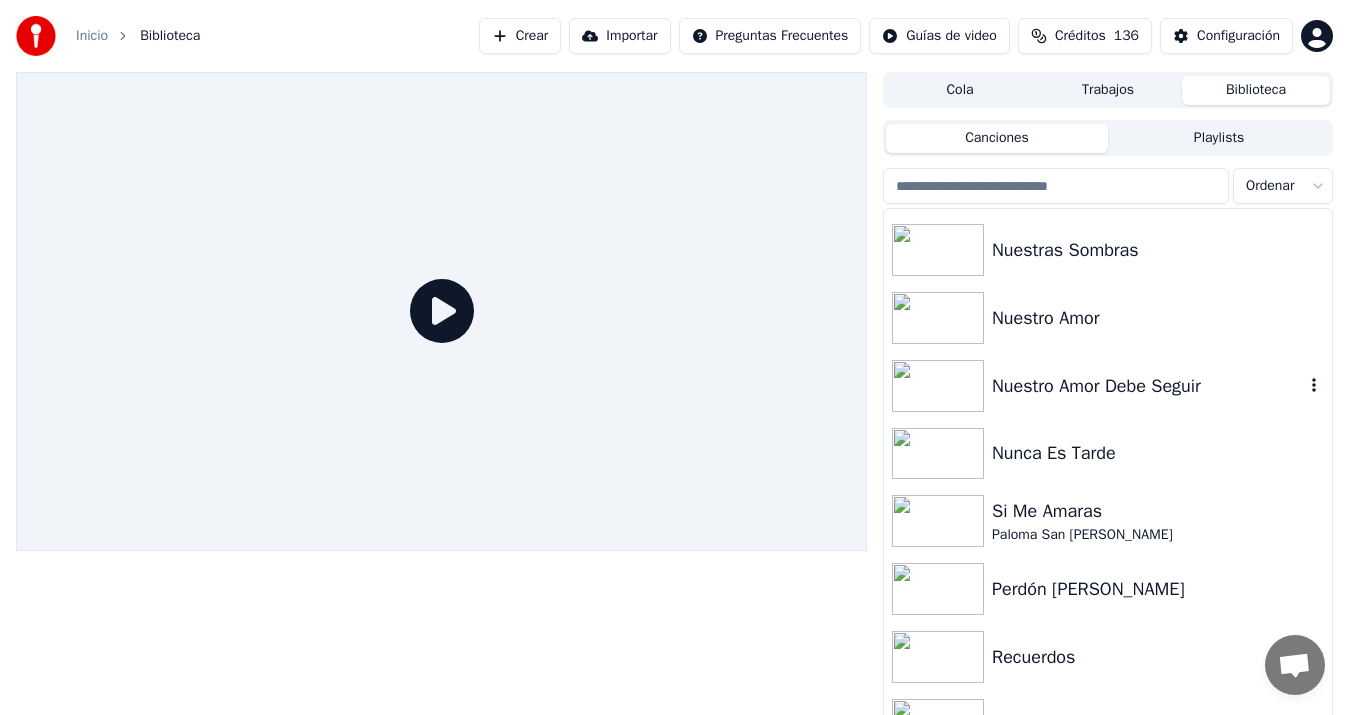 scroll, scrollTop: 2200, scrollLeft: 0, axis: vertical 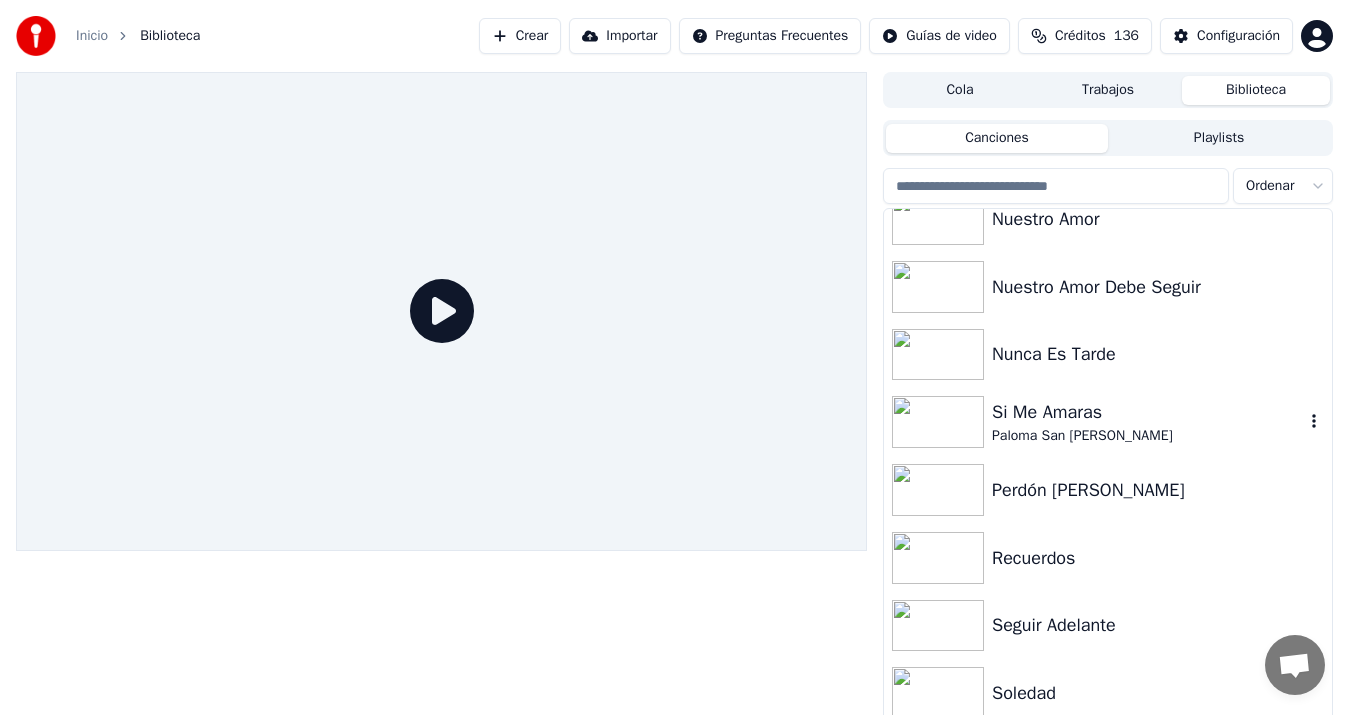 click 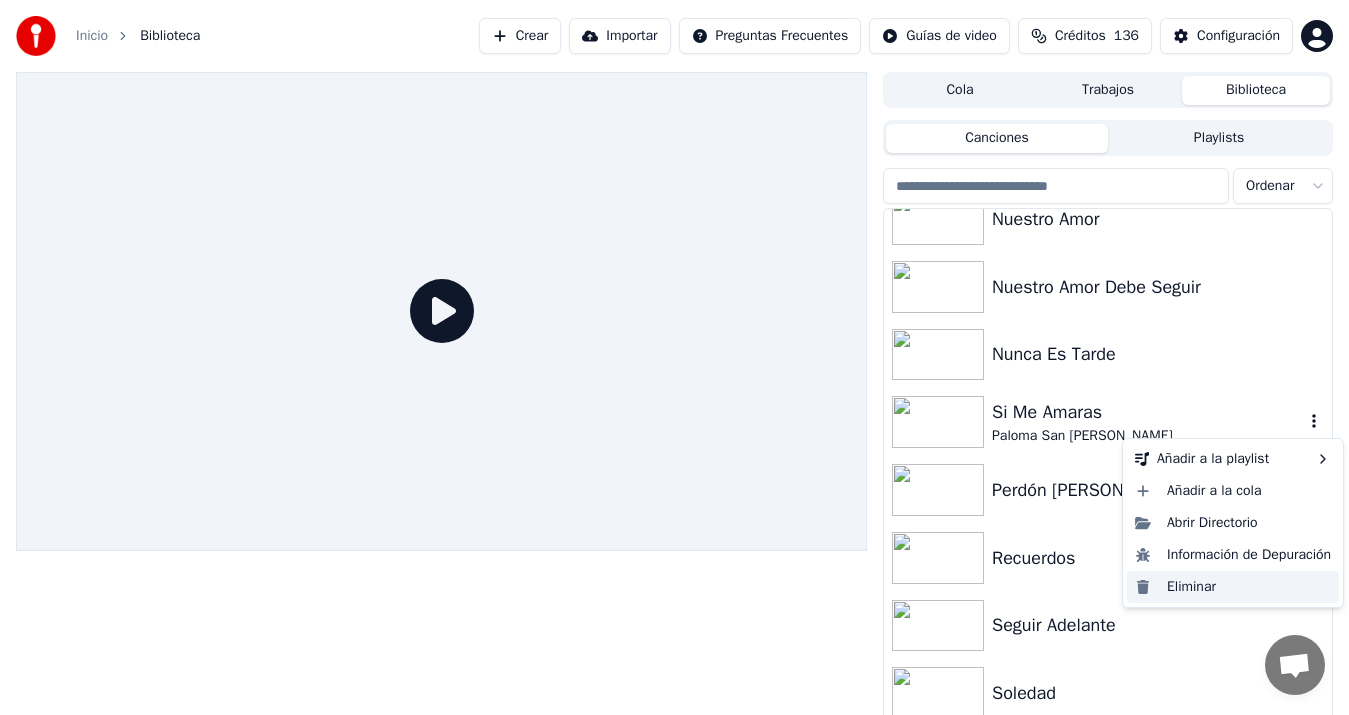 click on "Eliminar" at bounding box center [1233, 587] 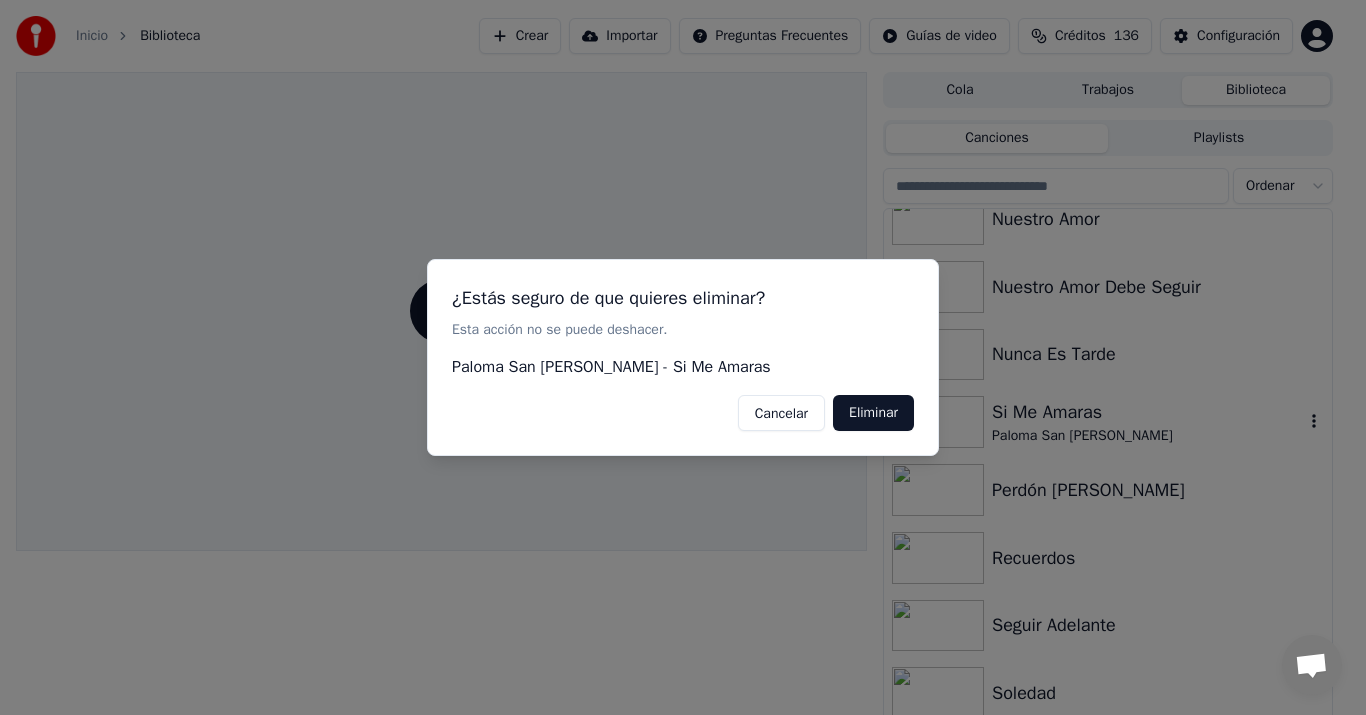 click on "Eliminar" at bounding box center [873, 413] 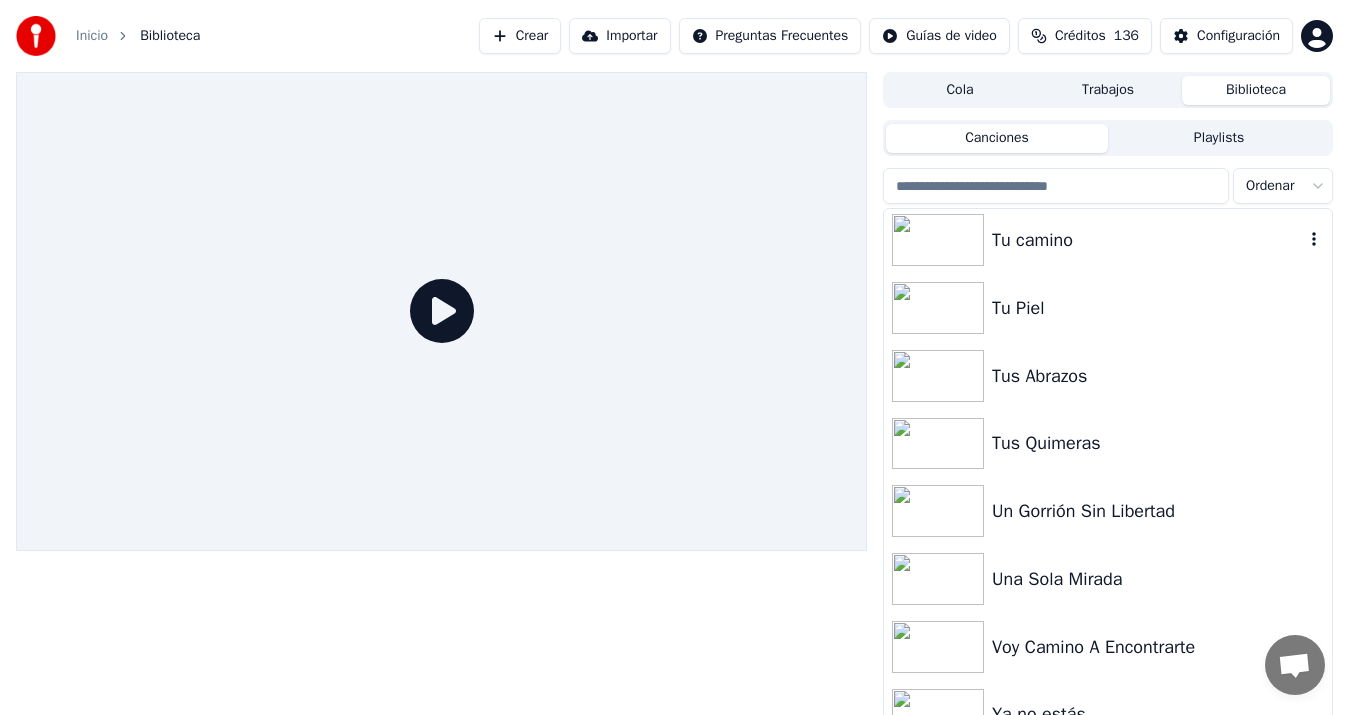 scroll, scrollTop: 2863, scrollLeft: 0, axis: vertical 